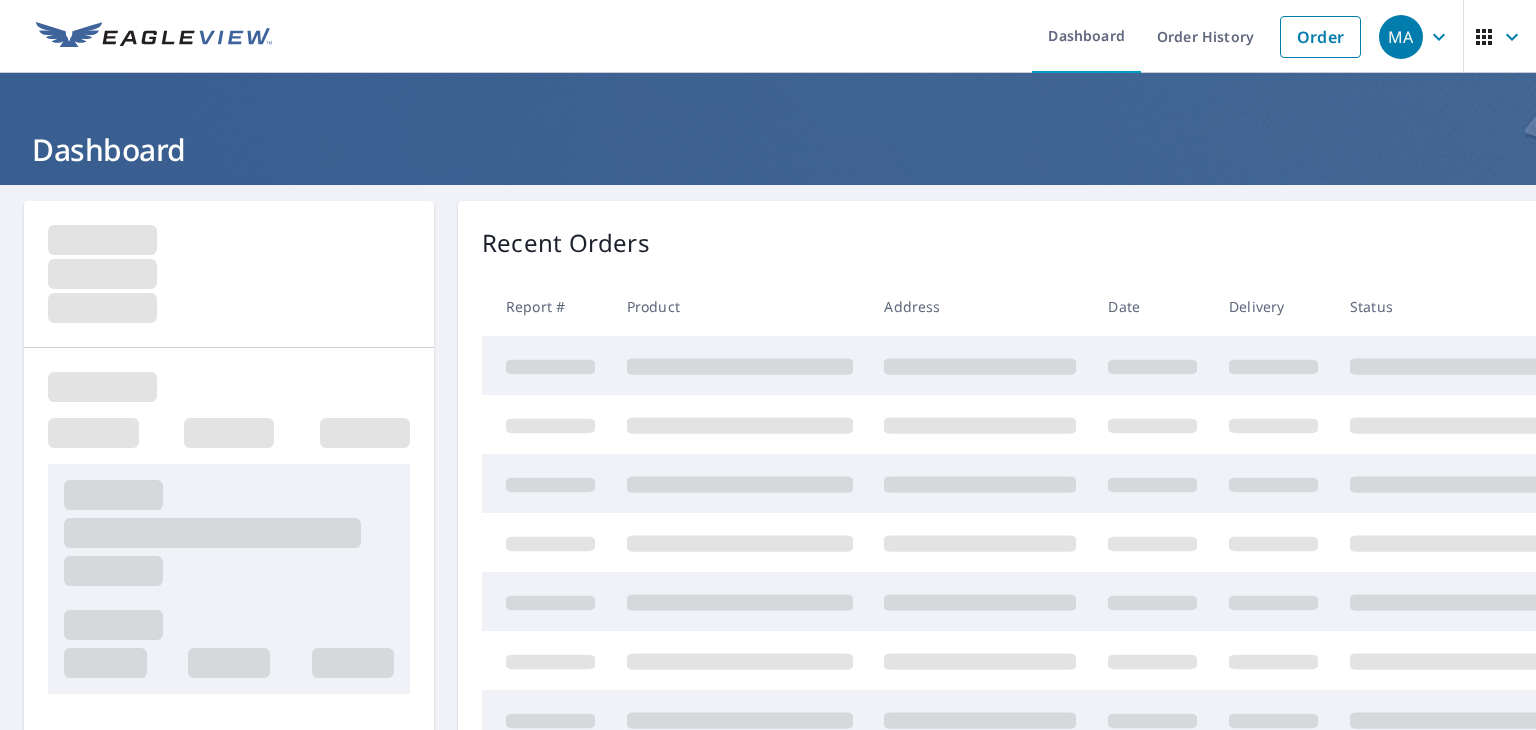 scroll, scrollTop: 0, scrollLeft: 0, axis: both 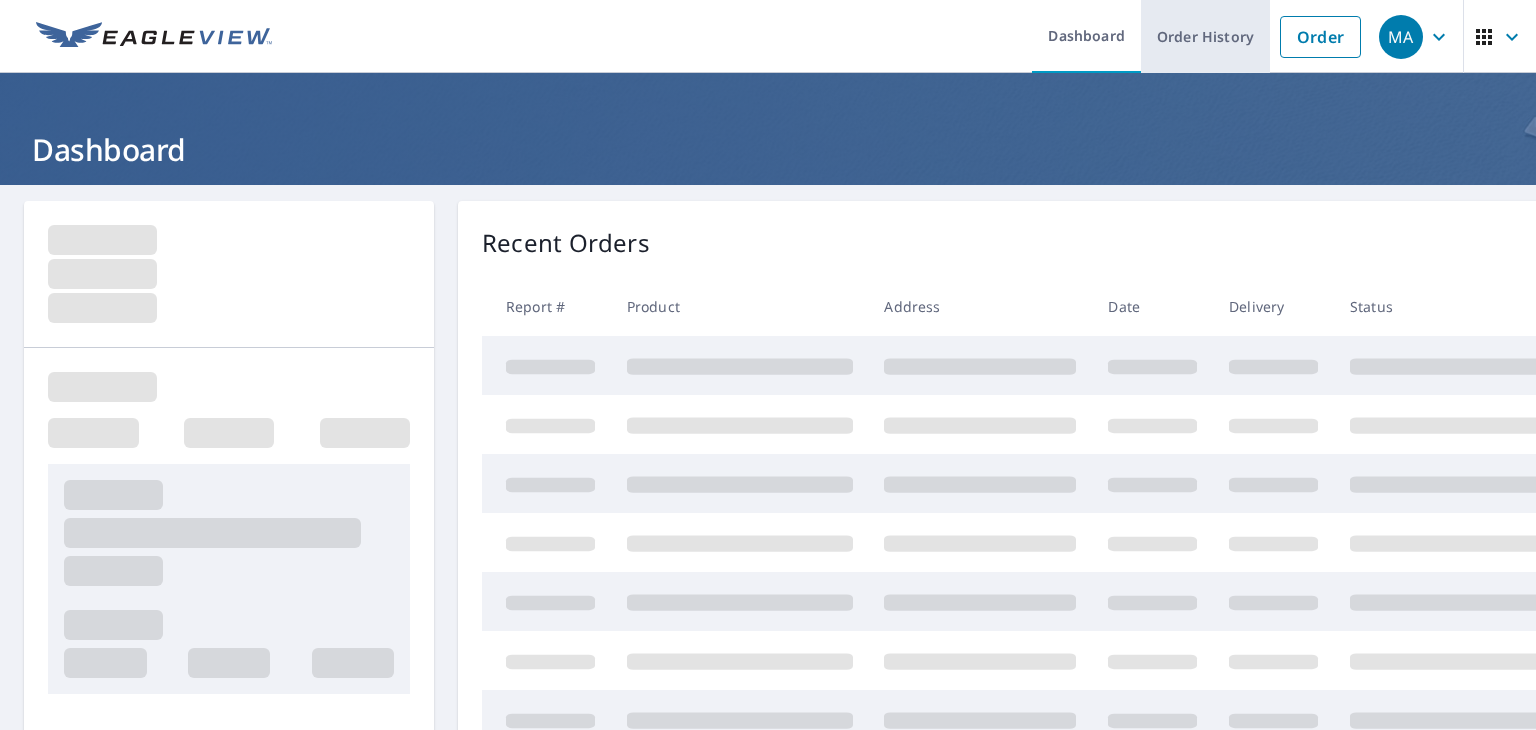 click on "Order History" at bounding box center [1205, 36] 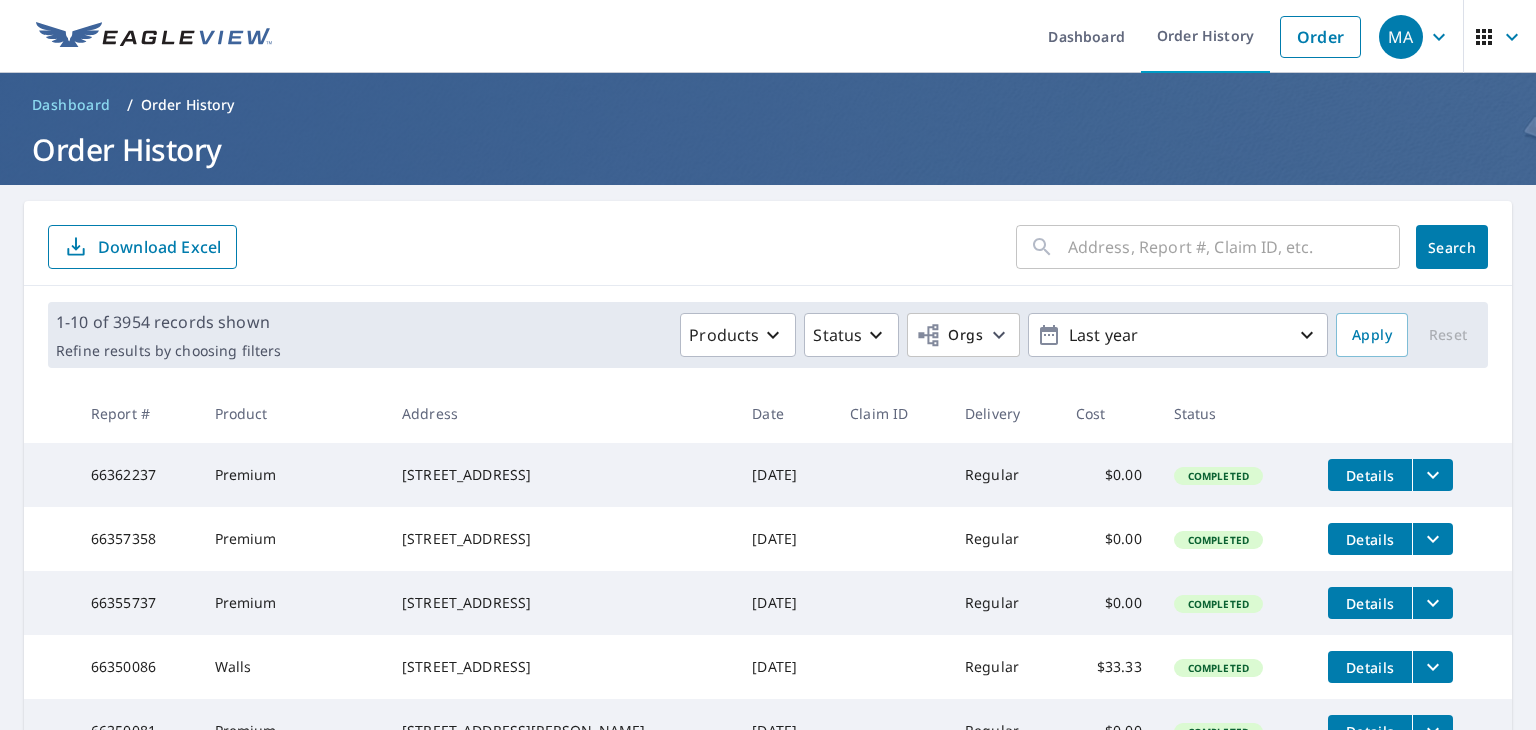 click at bounding box center [1234, 247] 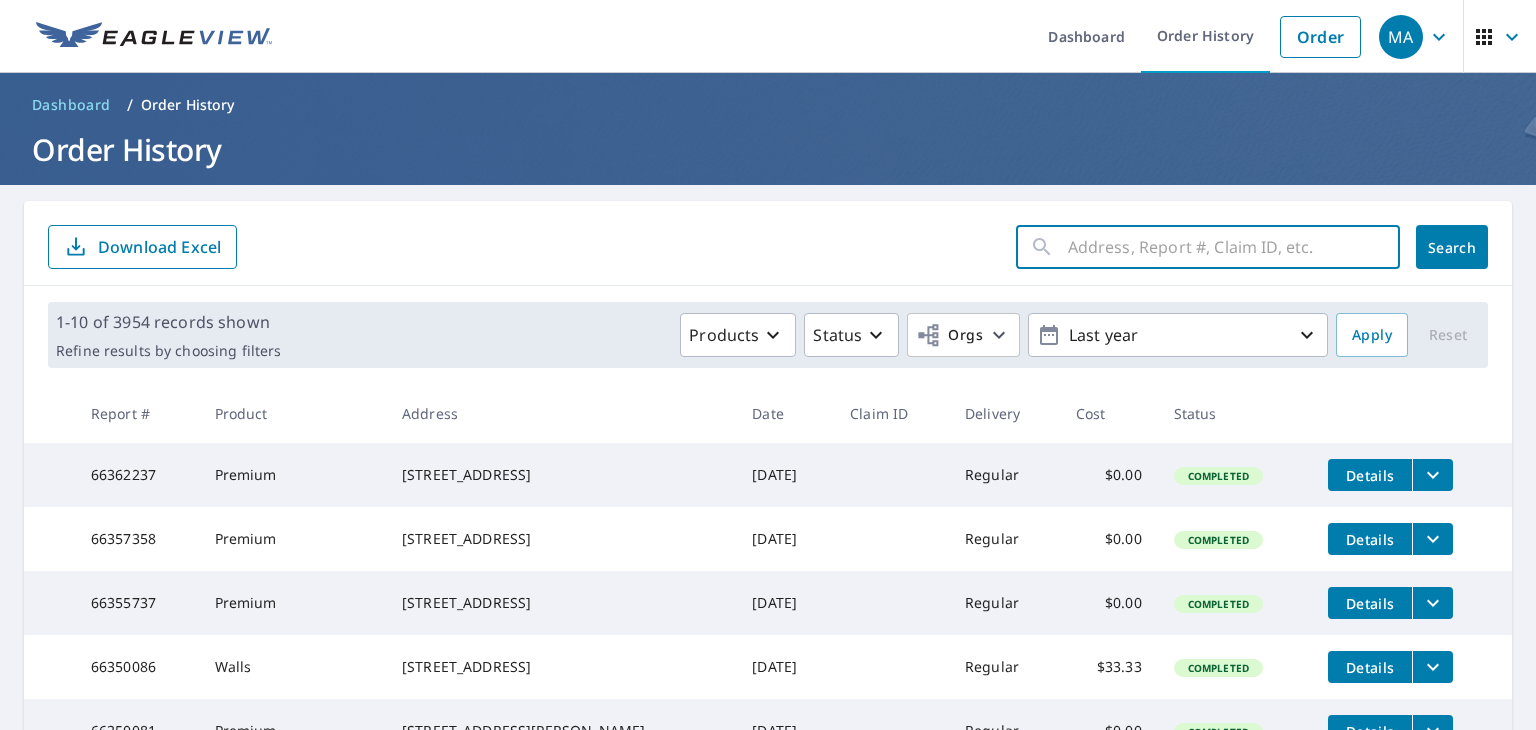paste on "[STREET_ADDRESS]" 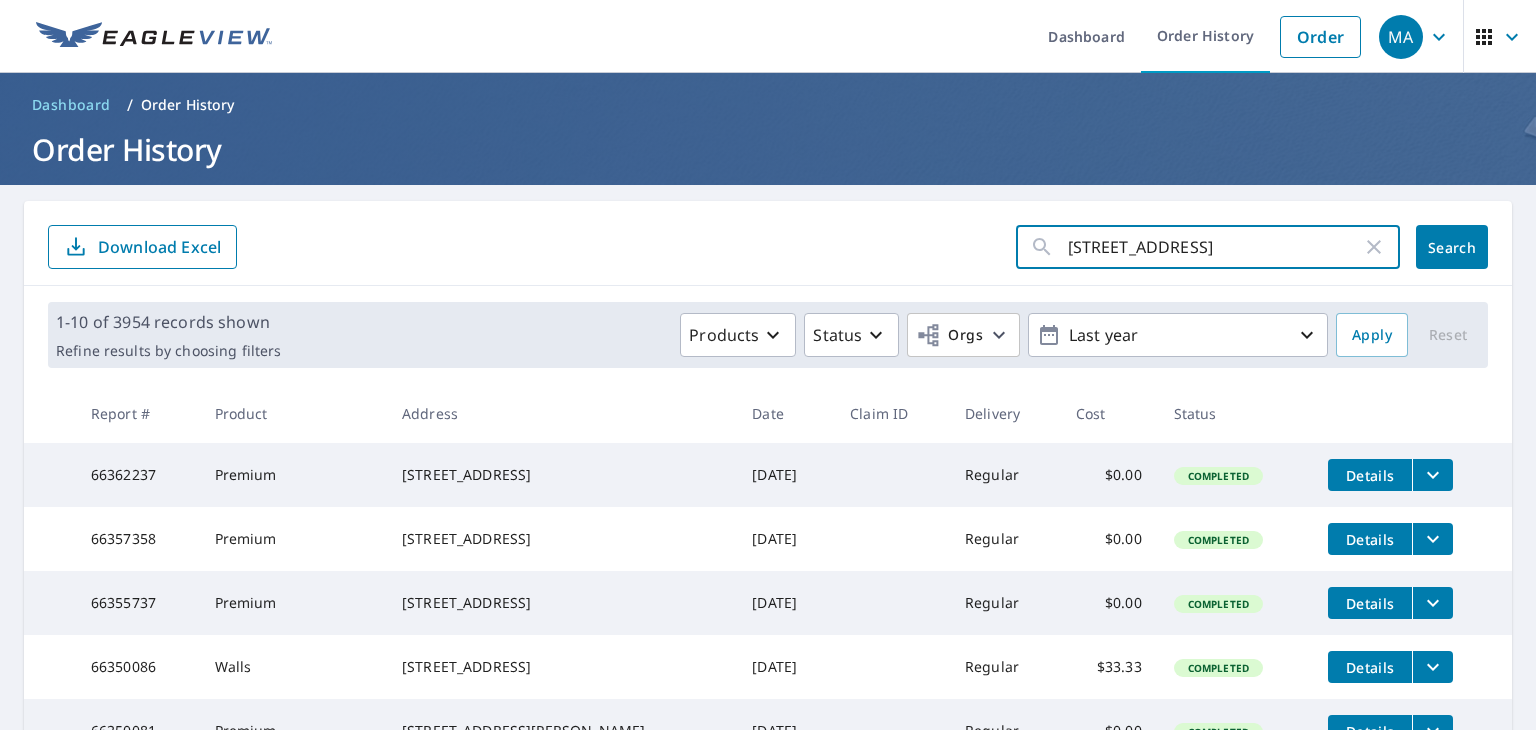 scroll, scrollTop: 0, scrollLeft: 11, axis: horizontal 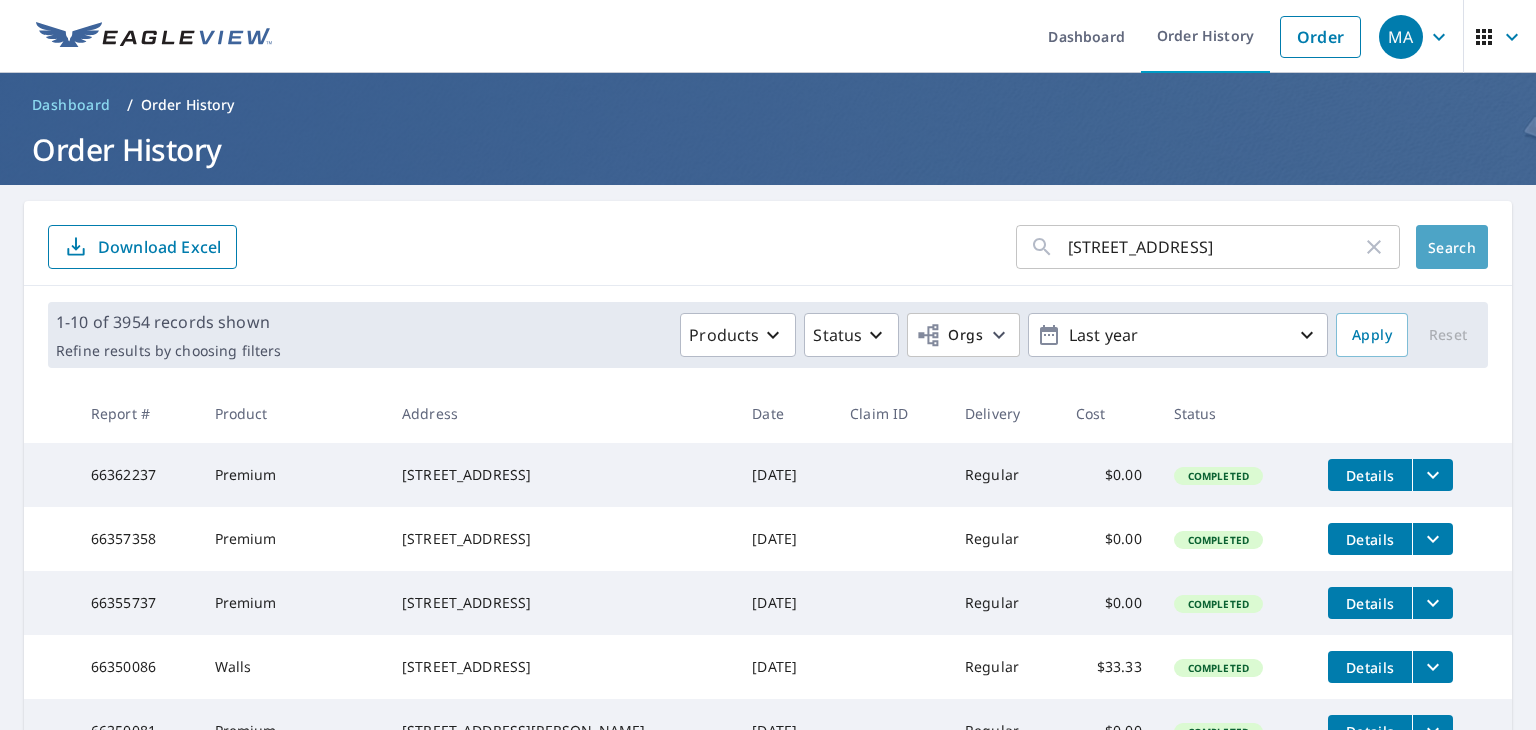 click on "Search" at bounding box center [1452, 247] 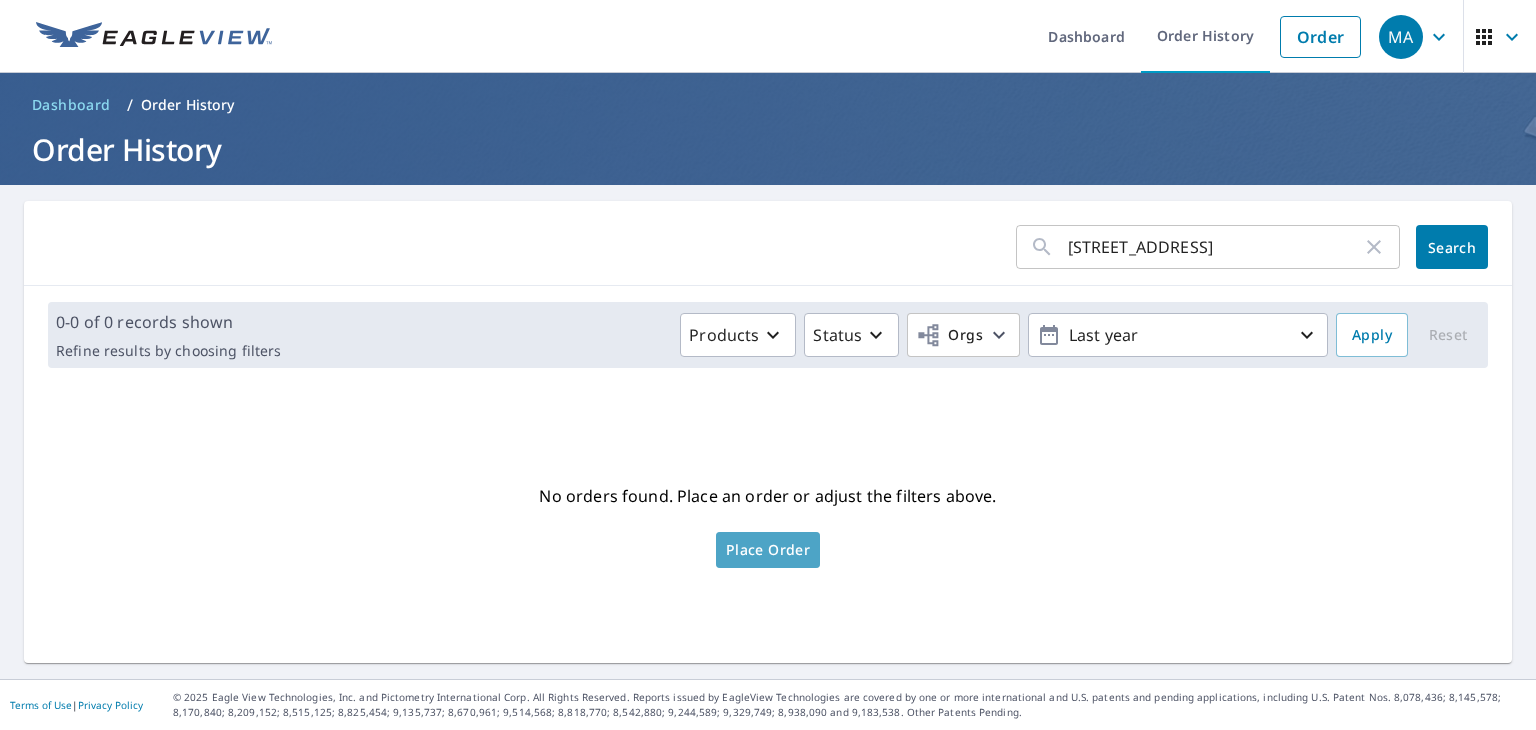 click on "Place Order" at bounding box center [768, 550] 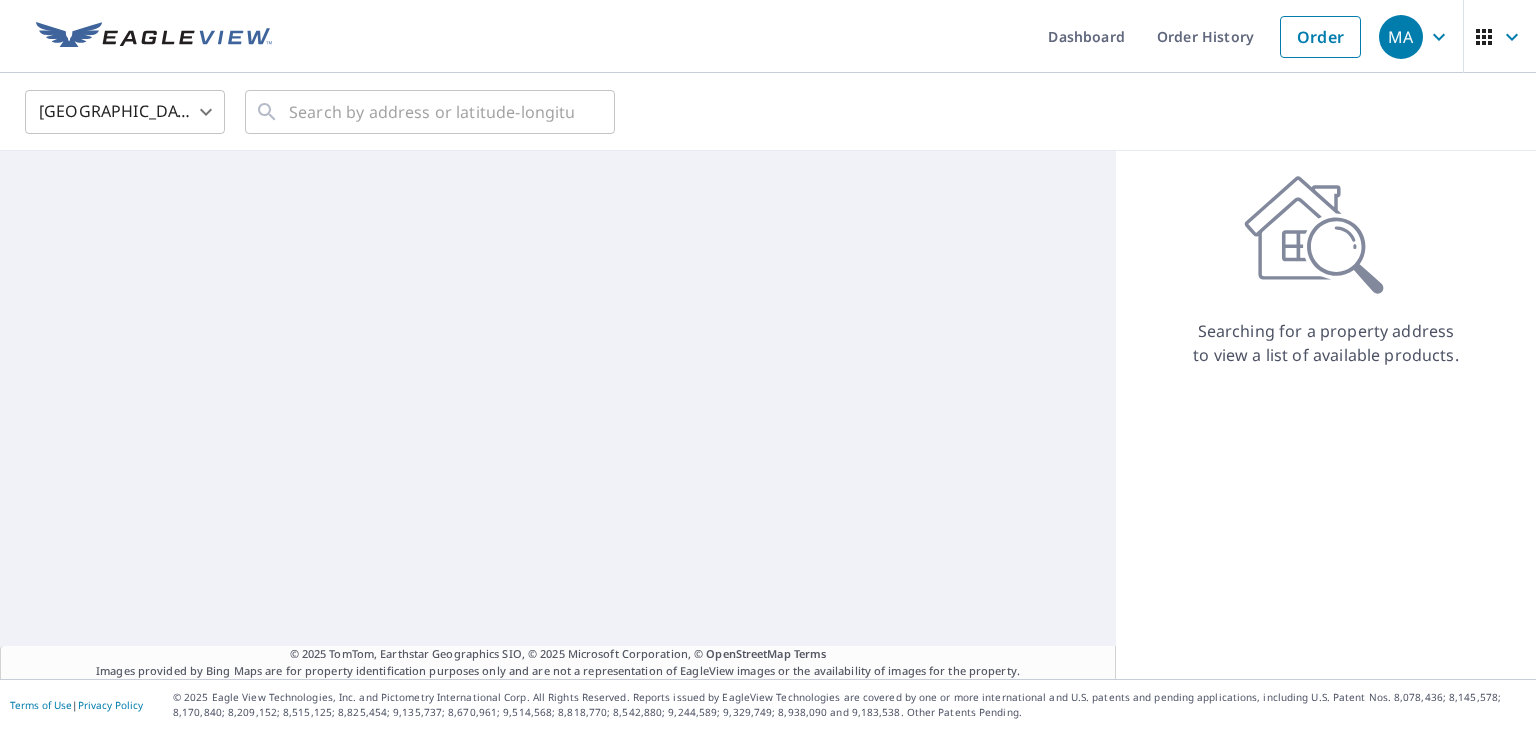 scroll, scrollTop: 0, scrollLeft: 0, axis: both 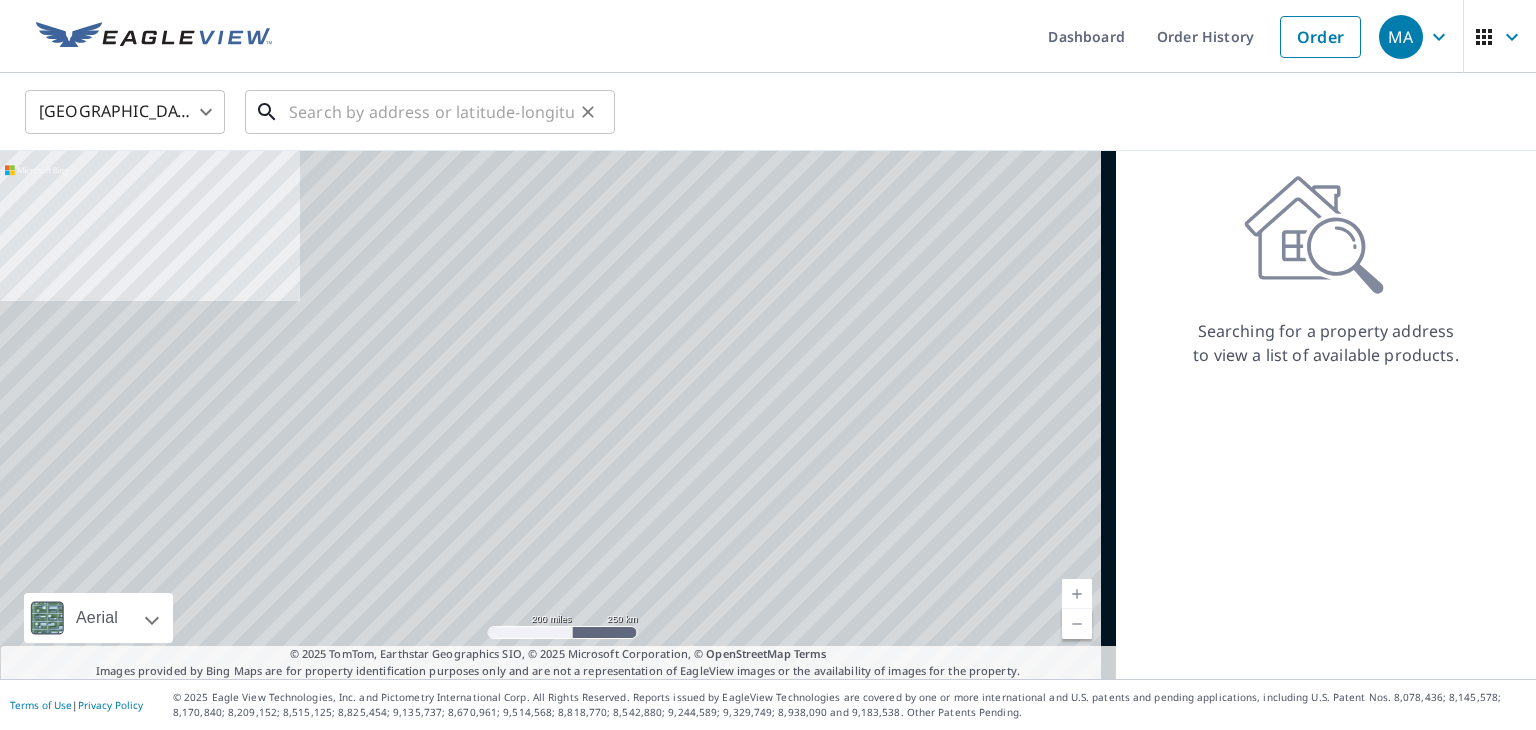click at bounding box center [431, 112] 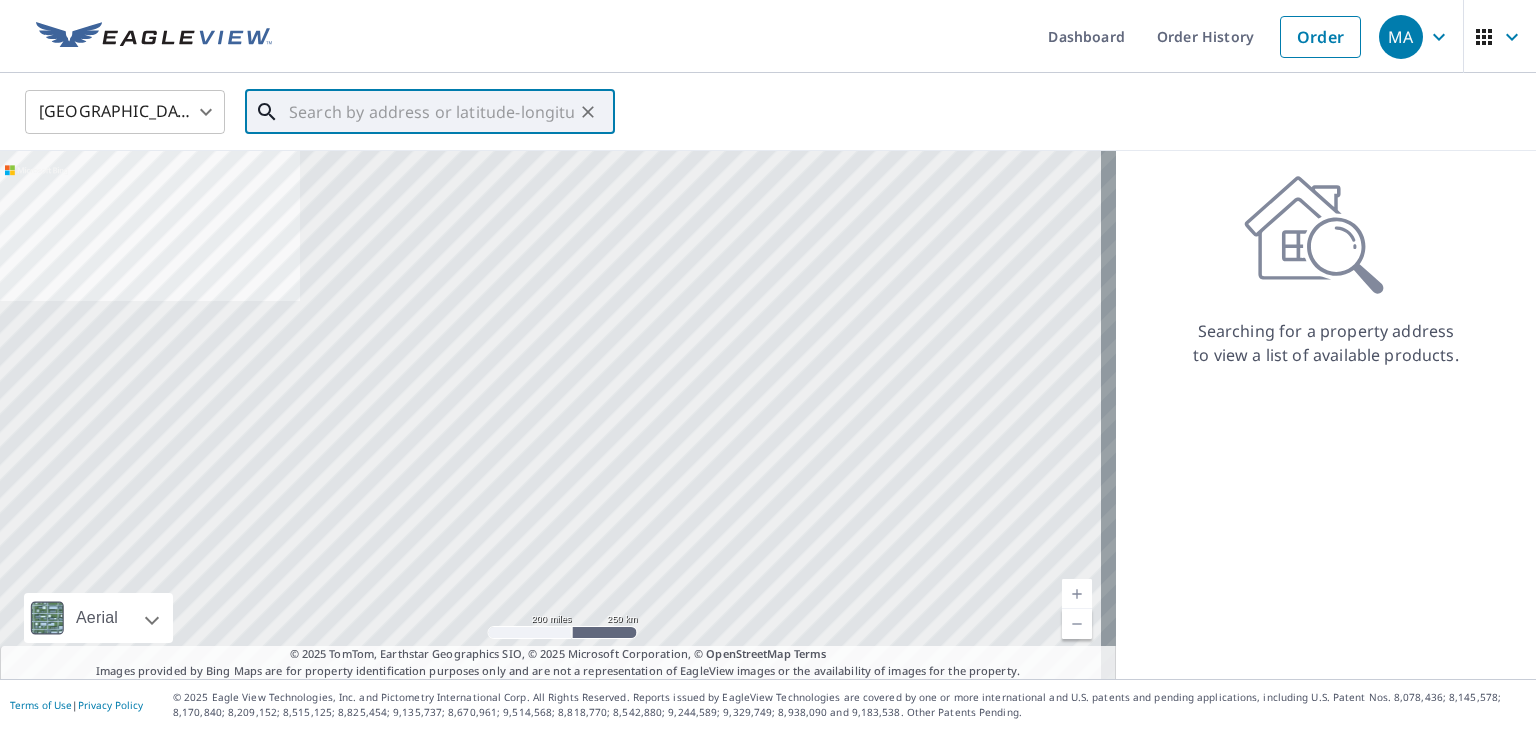 paste on "[STREET_ADDRESS]" 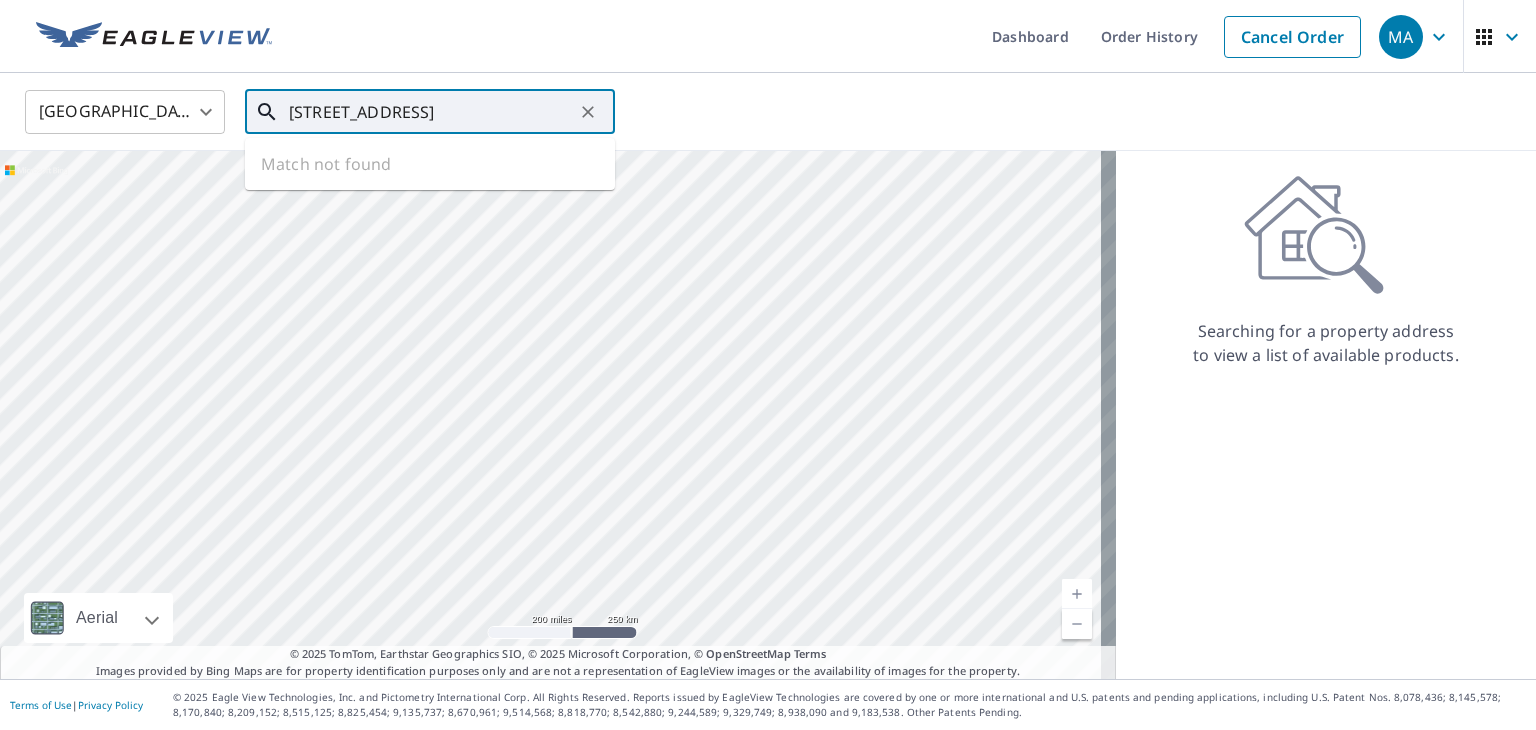 scroll, scrollTop: 0, scrollLeft: 20, axis: horizontal 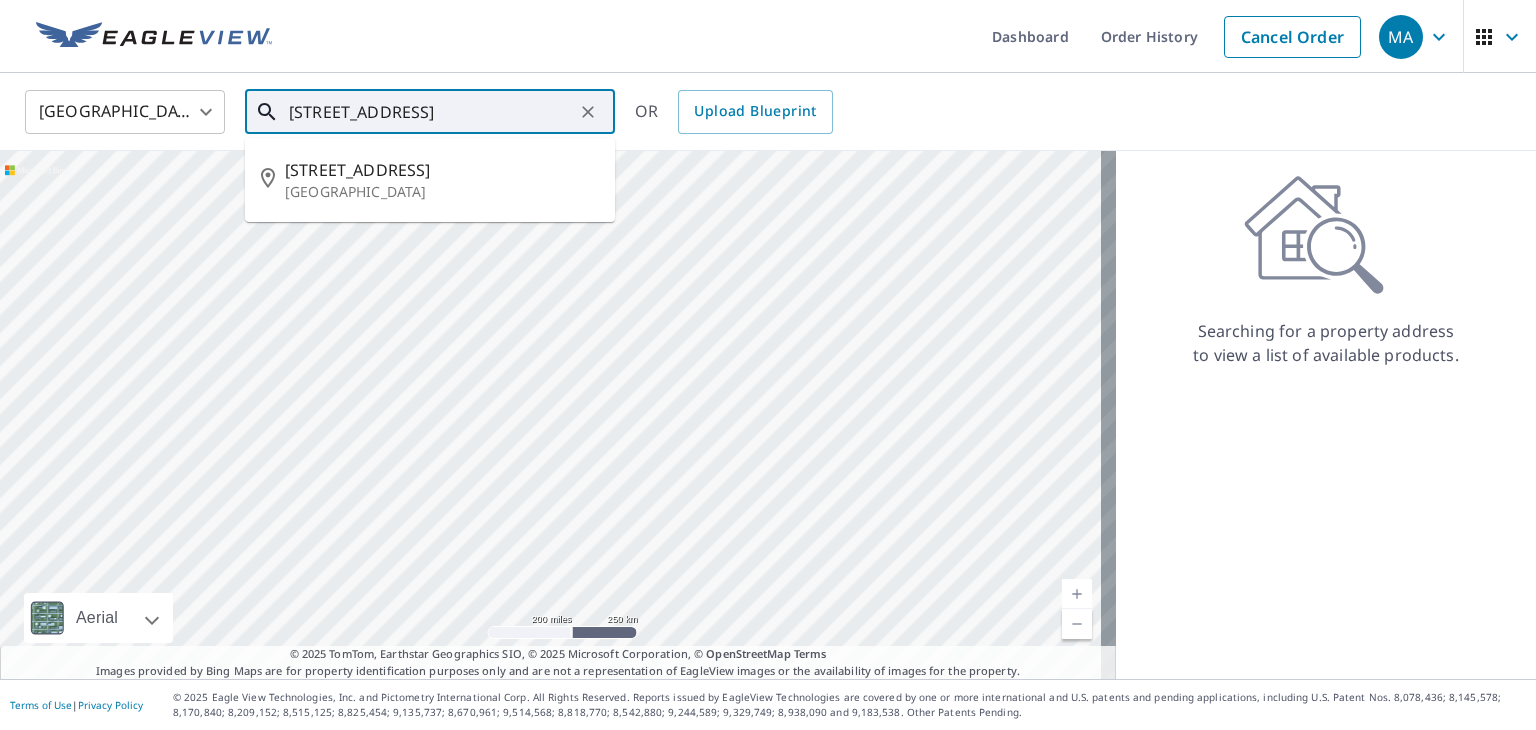 type on "[STREET_ADDRESS]" 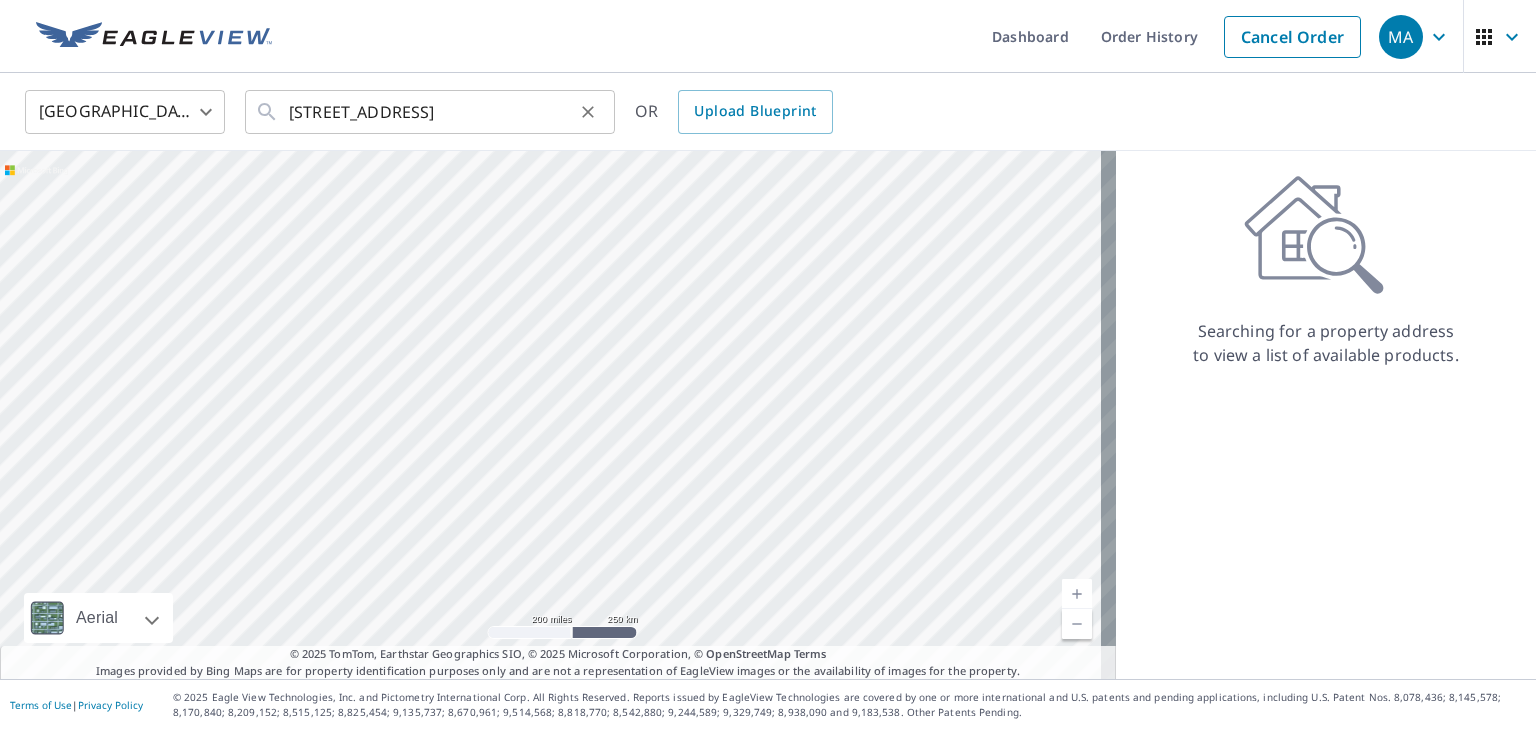 scroll, scrollTop: 0, scrollLeft: 0, axis: both 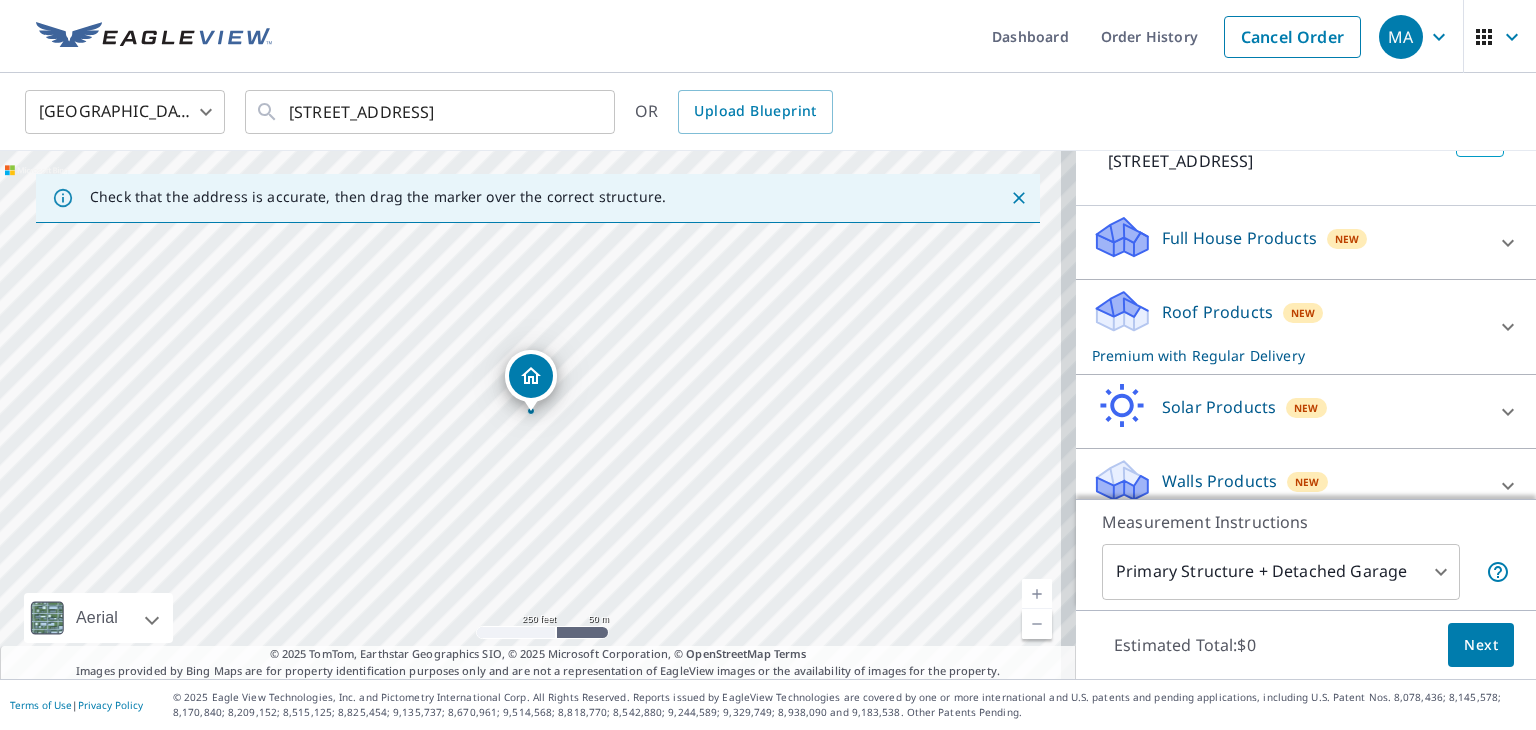 click 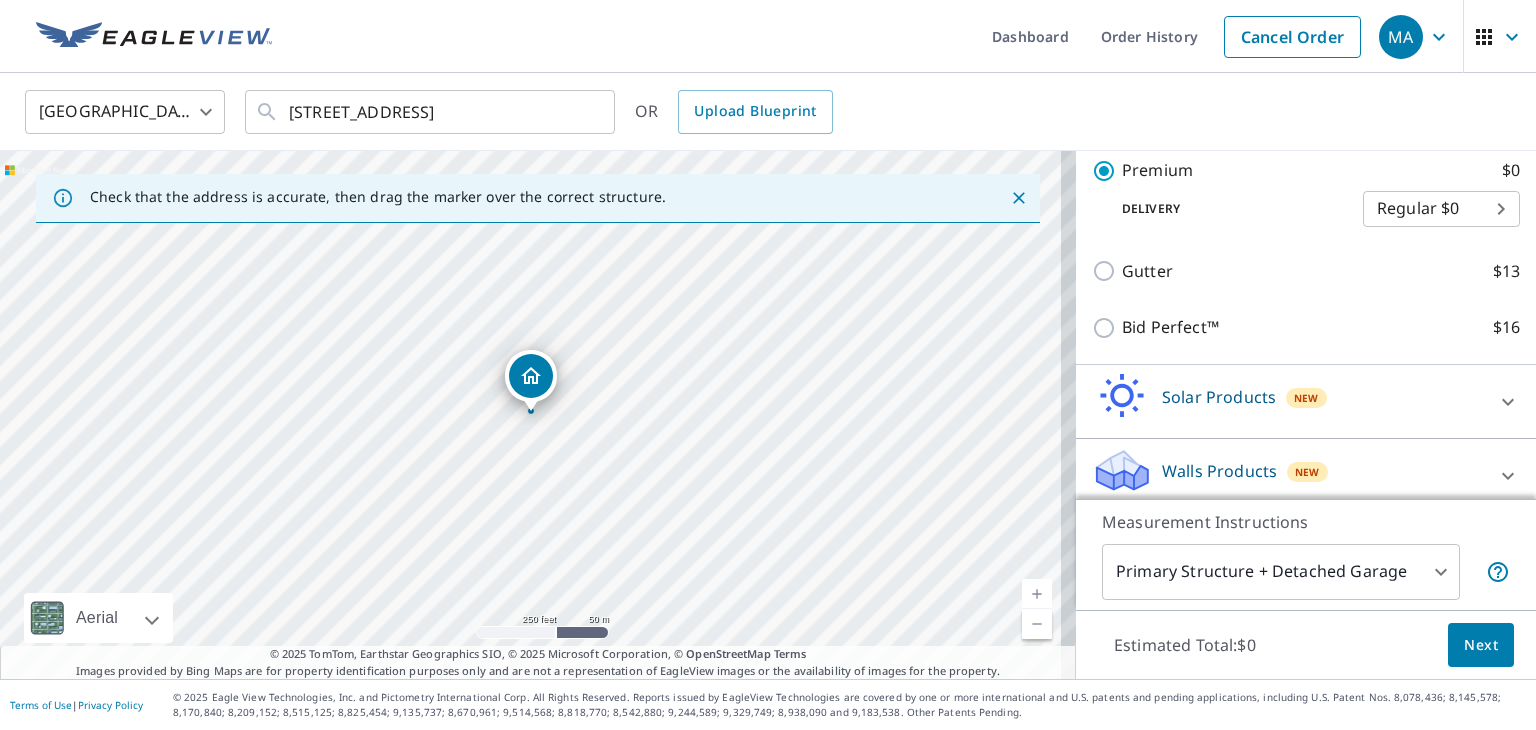 scroll, scrollTop: 388, scrollLeft: 0, axis: vertical 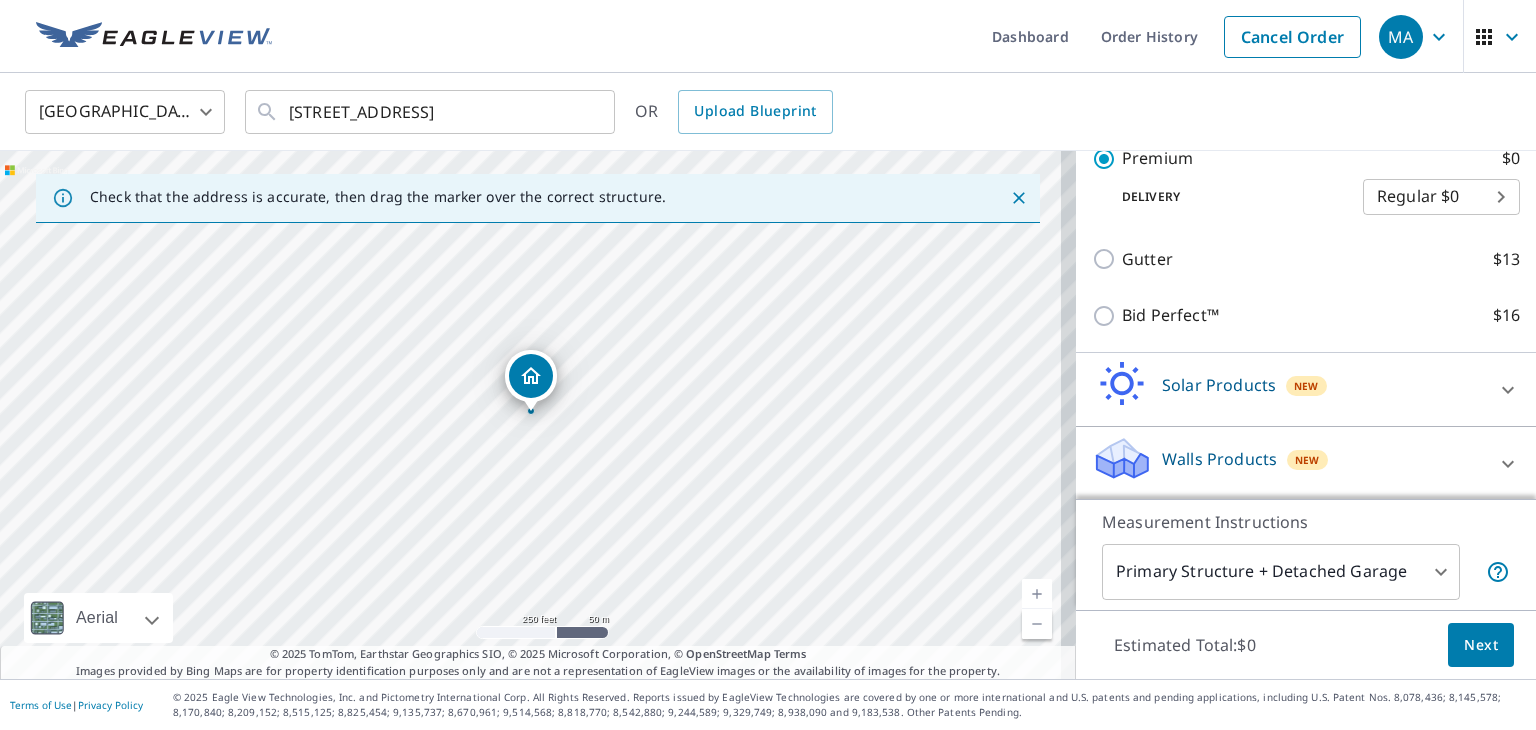 click on "Next" at bounding box center (1481, 645) 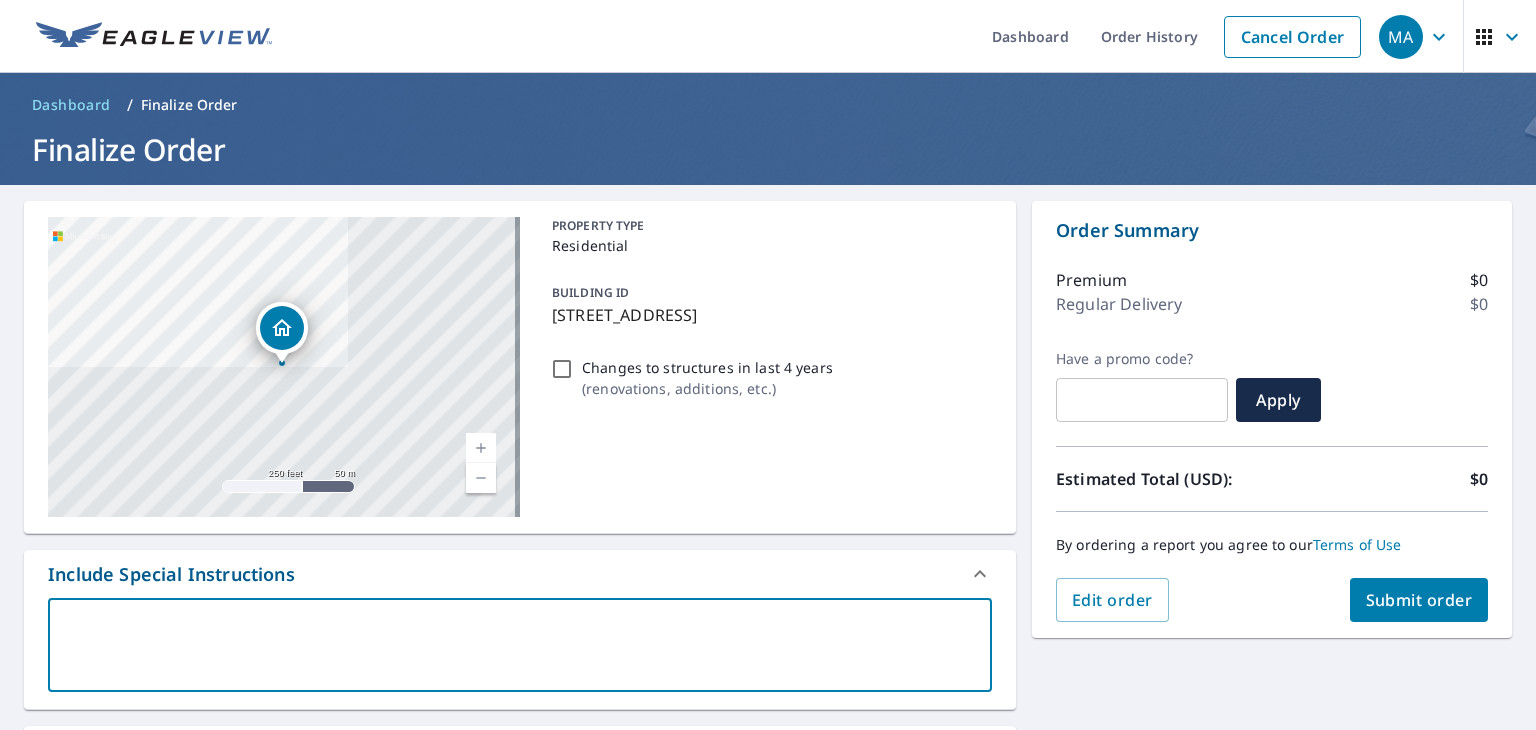 click at bounding box center [520, 645] 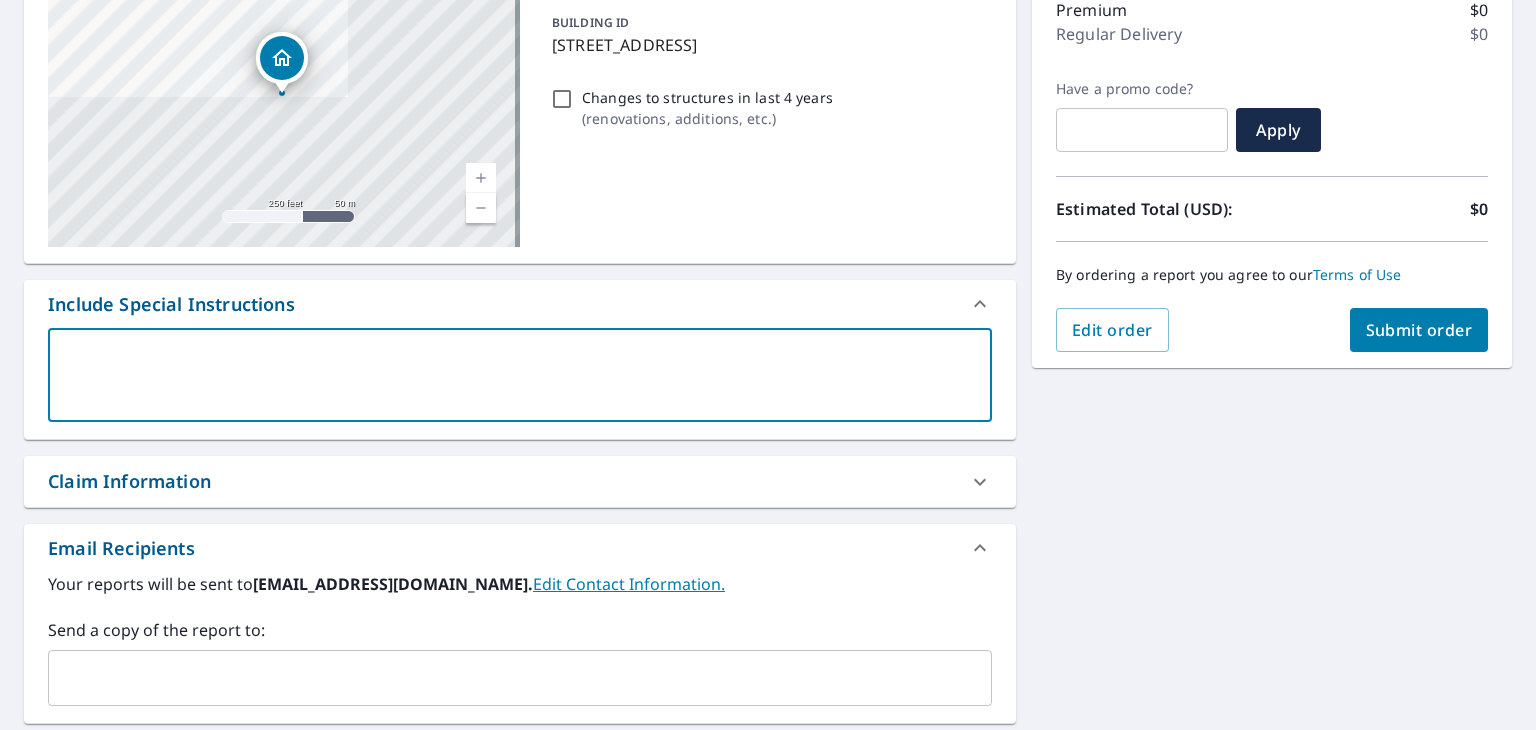 scroll, scrollTop: 500, scrollLeft: 0, axis: vertical 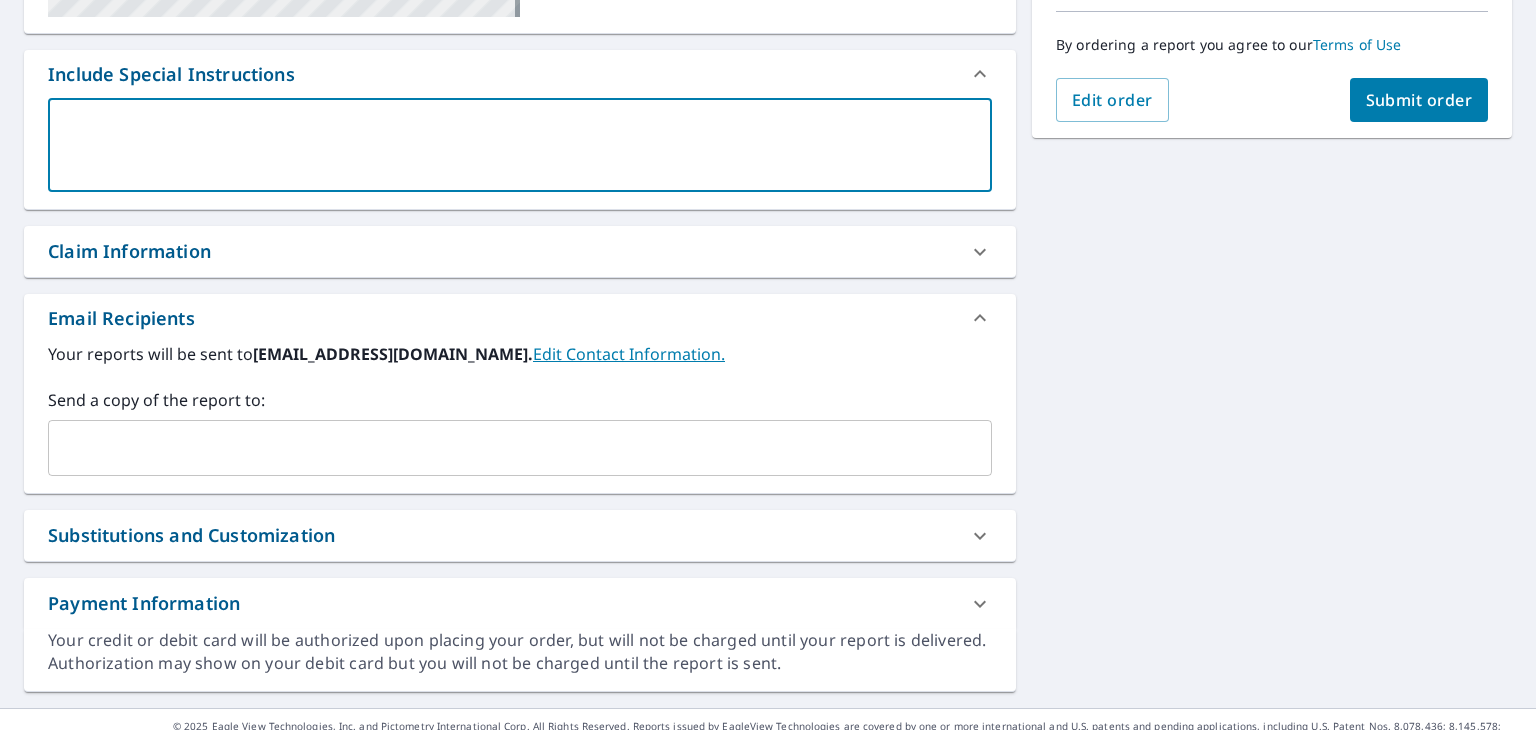 click at bounding box center [505, 448] 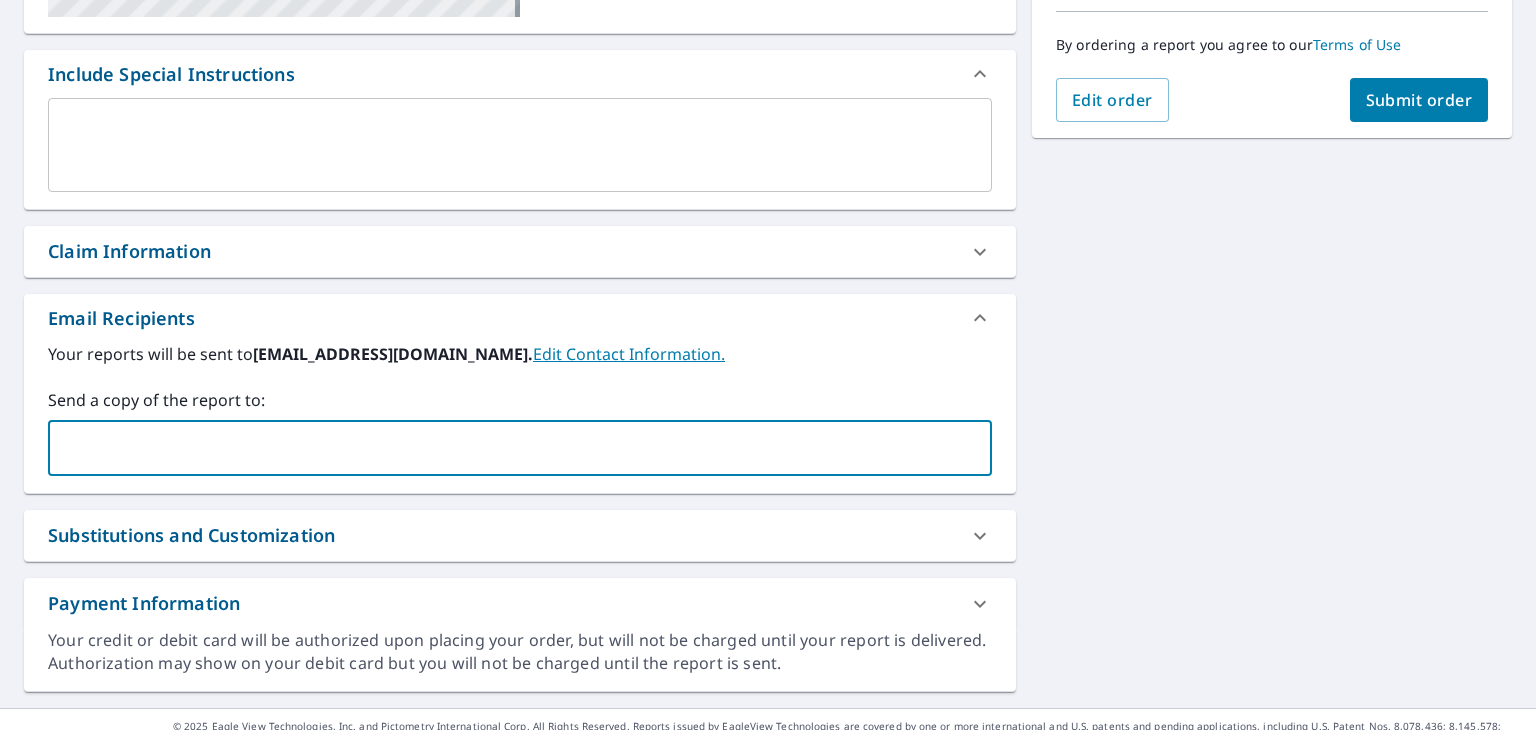 paste on "kshenk@homegeniusexteriors.com" 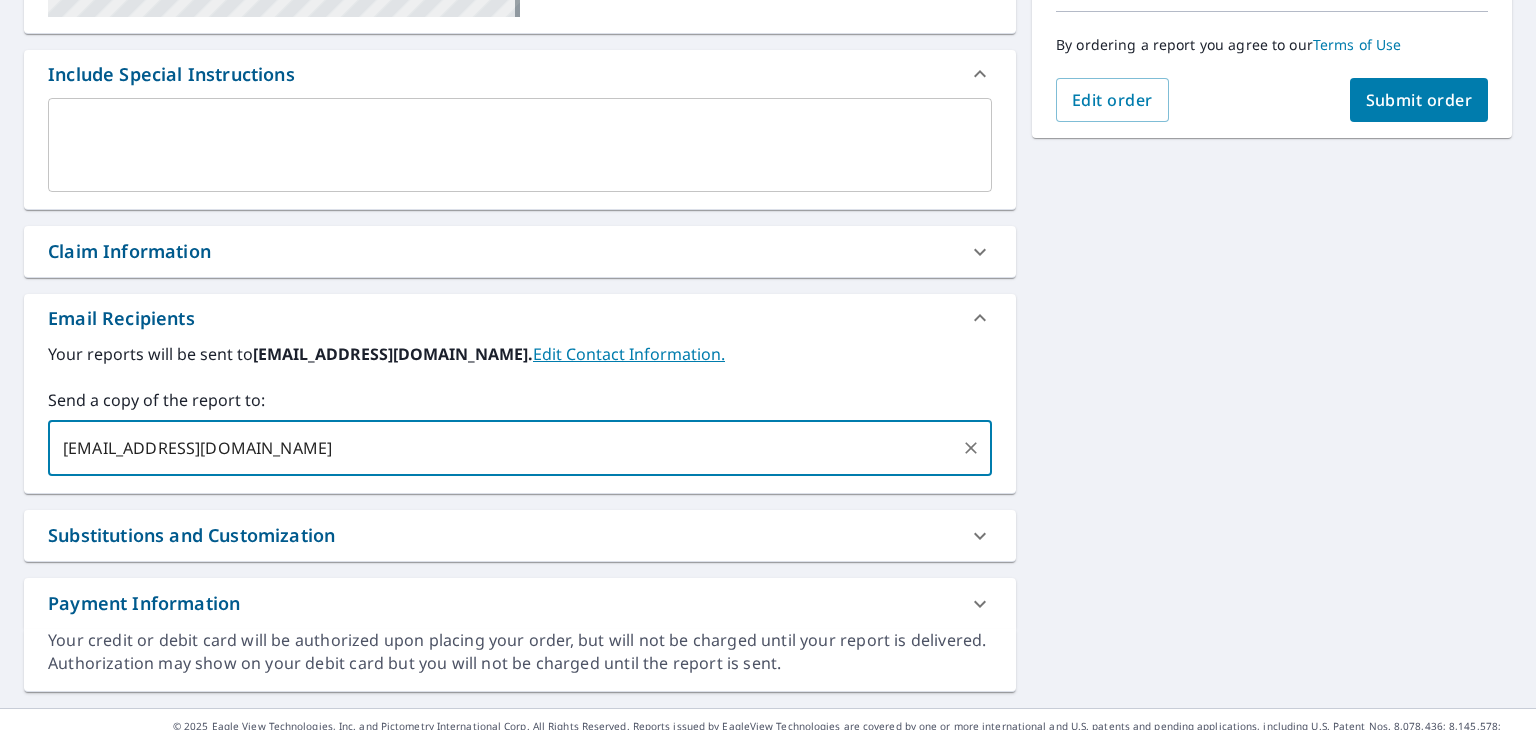 type 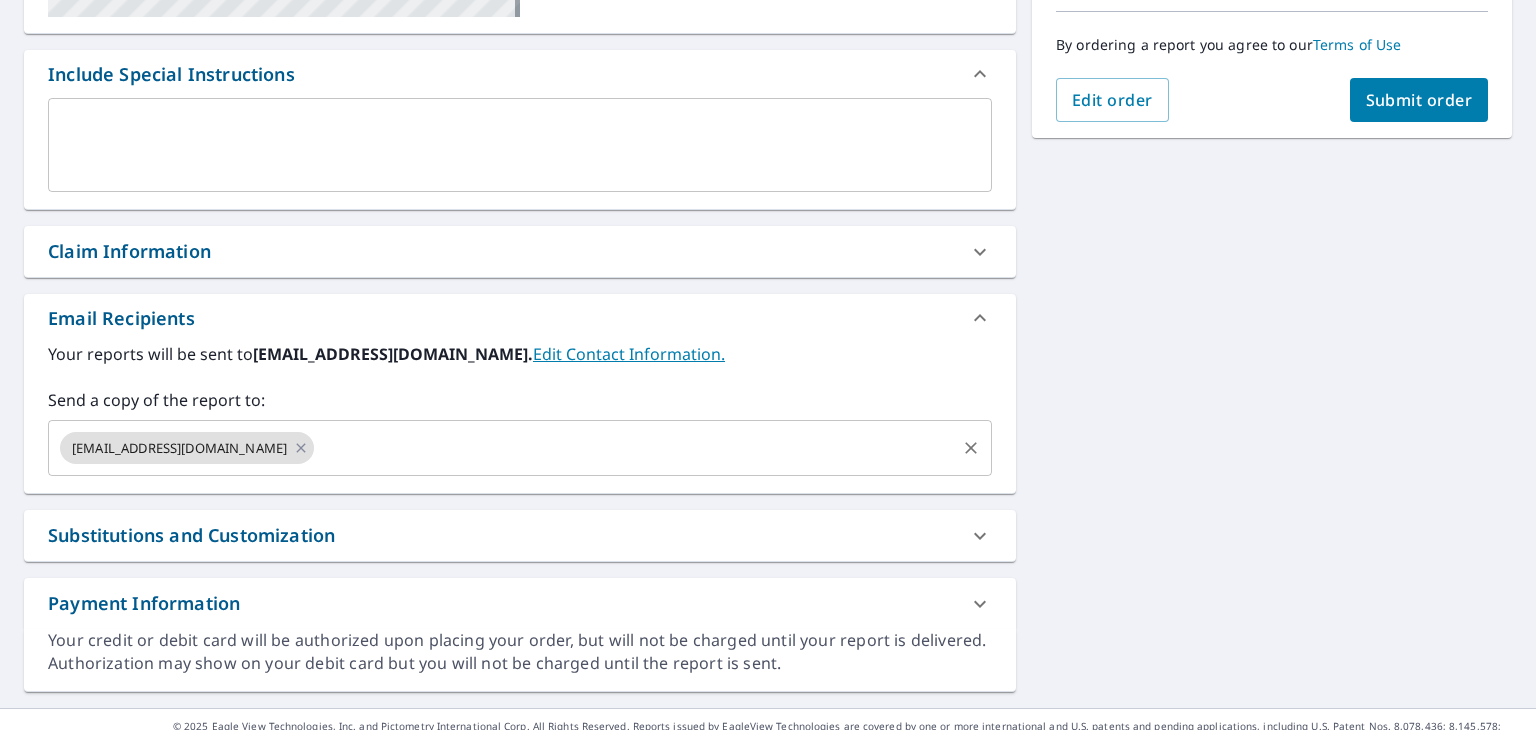 click at bounding box center [635, 448] 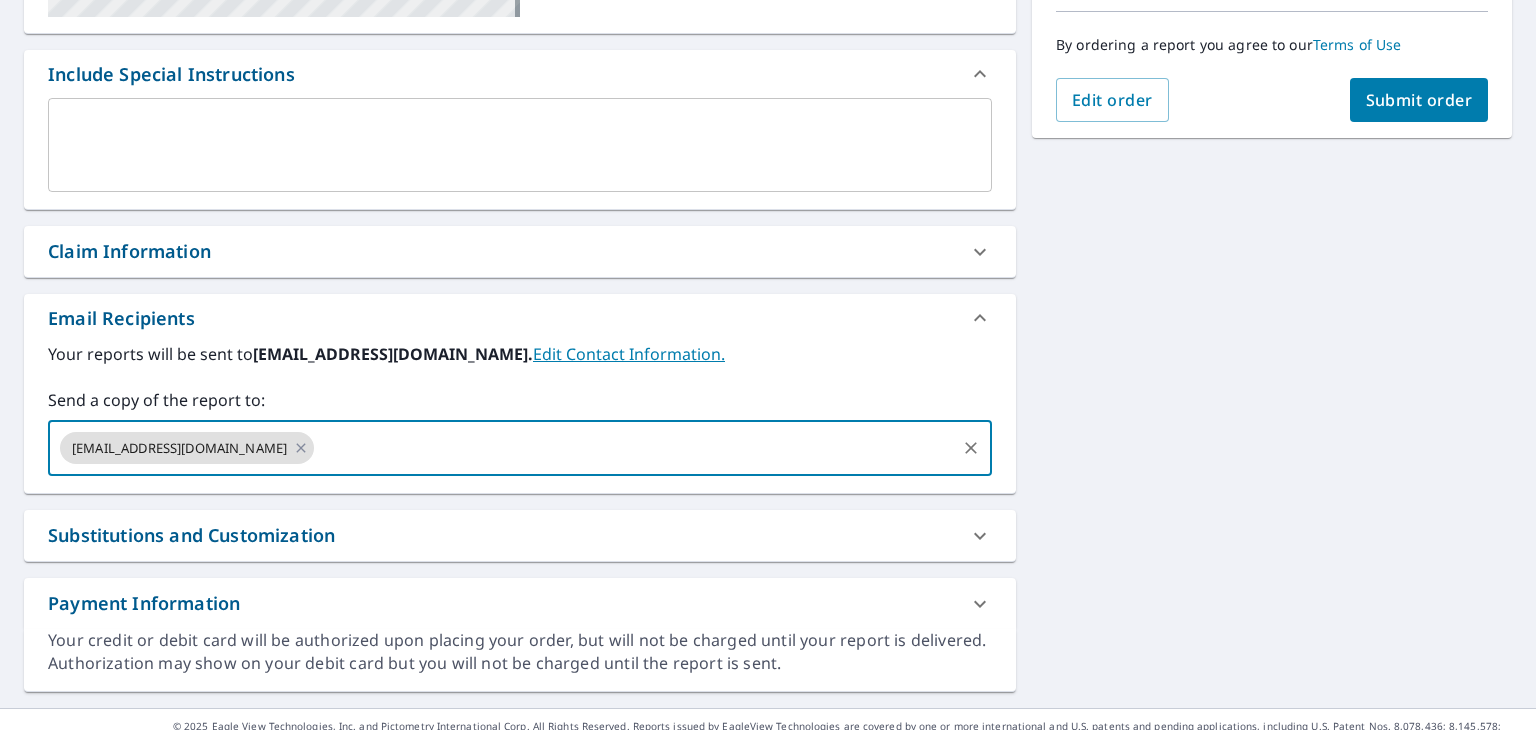 paste on "jdepaul@homegeniusexteriors.com" 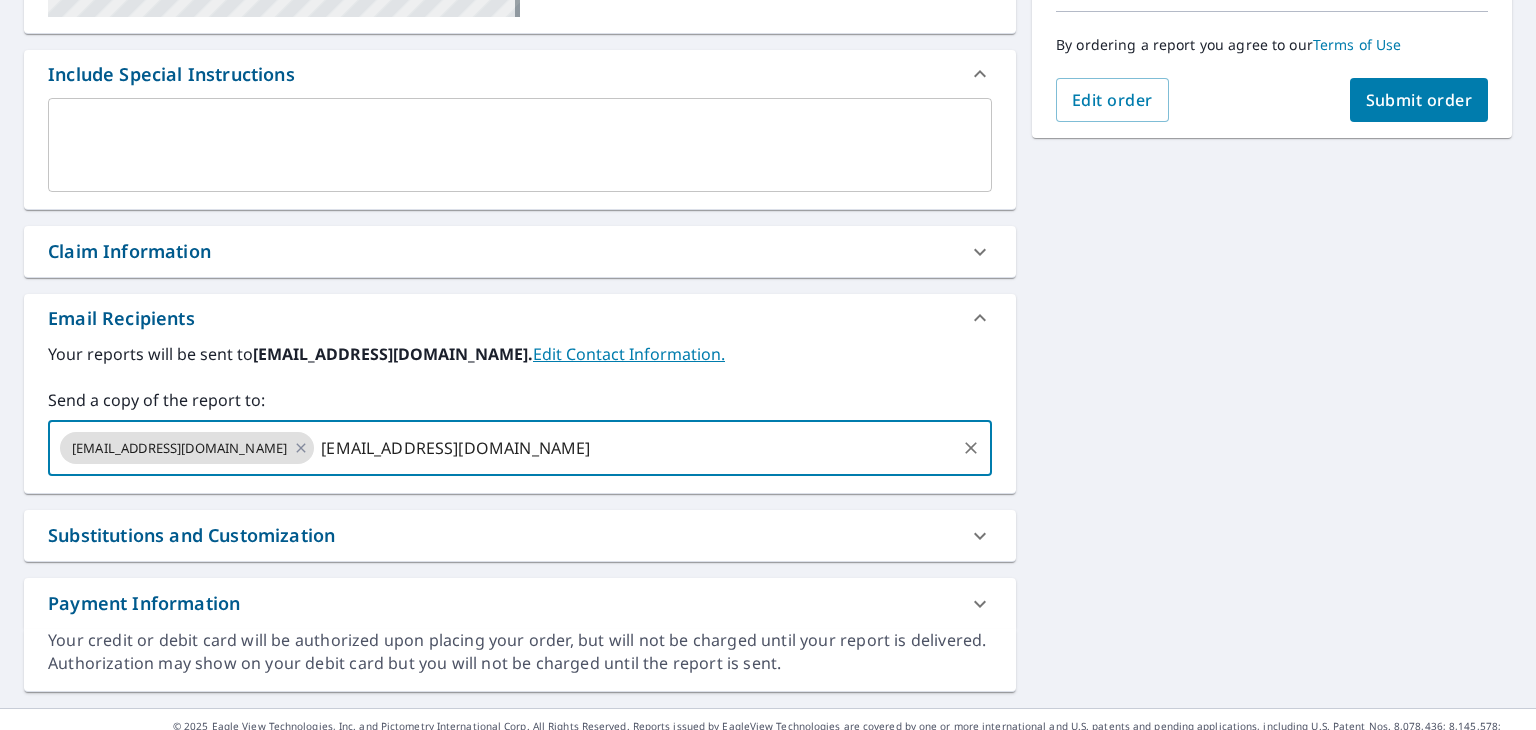 type 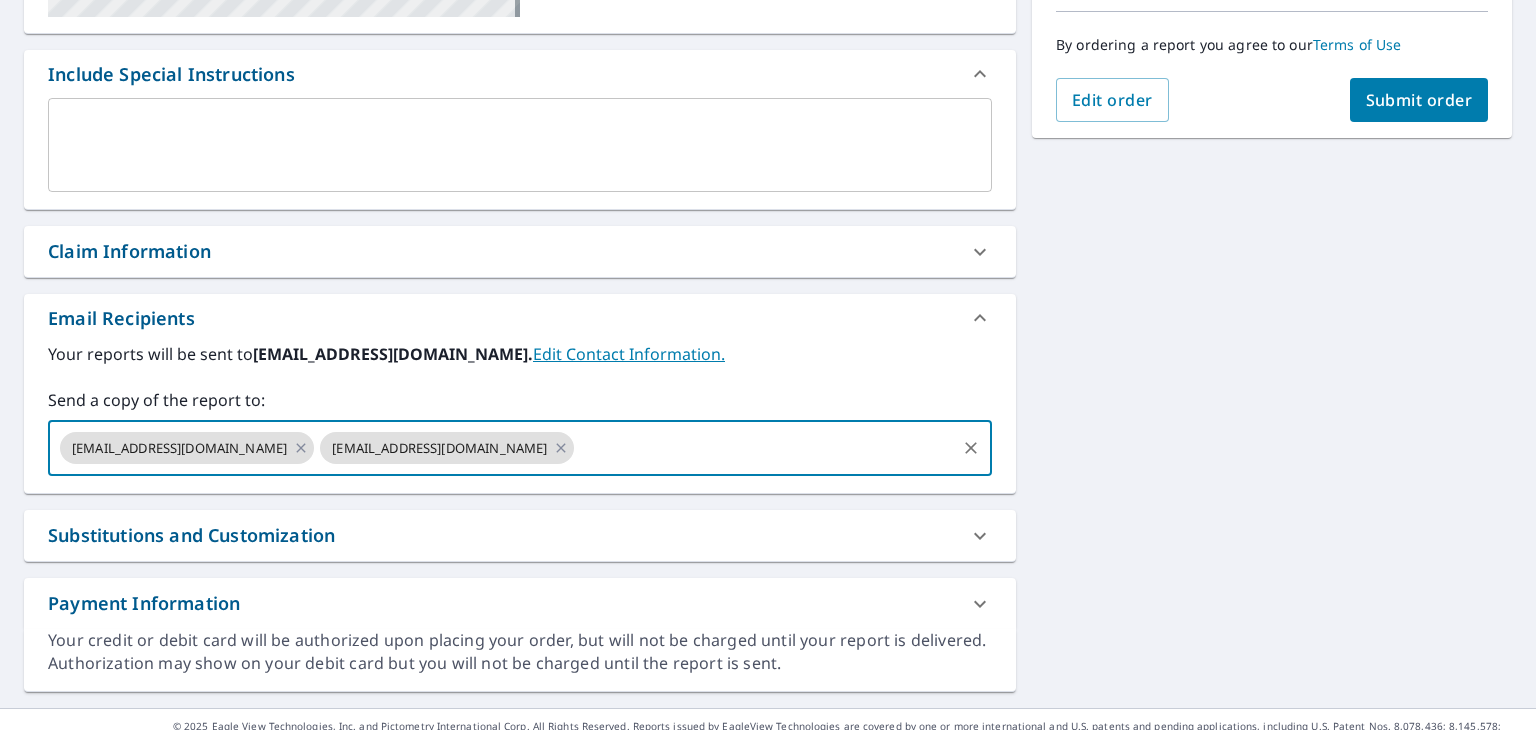 click at bounding box center (765, 448) 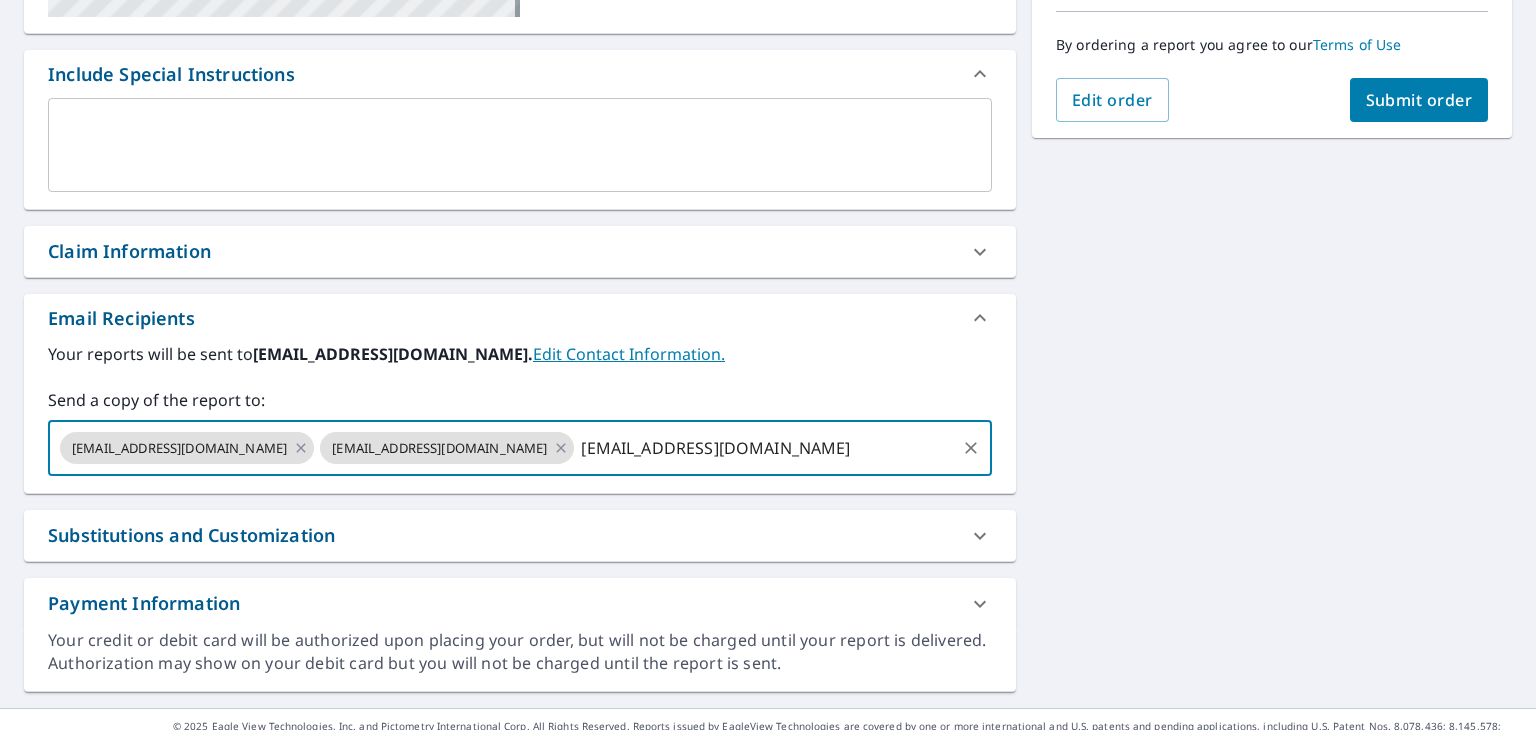 type 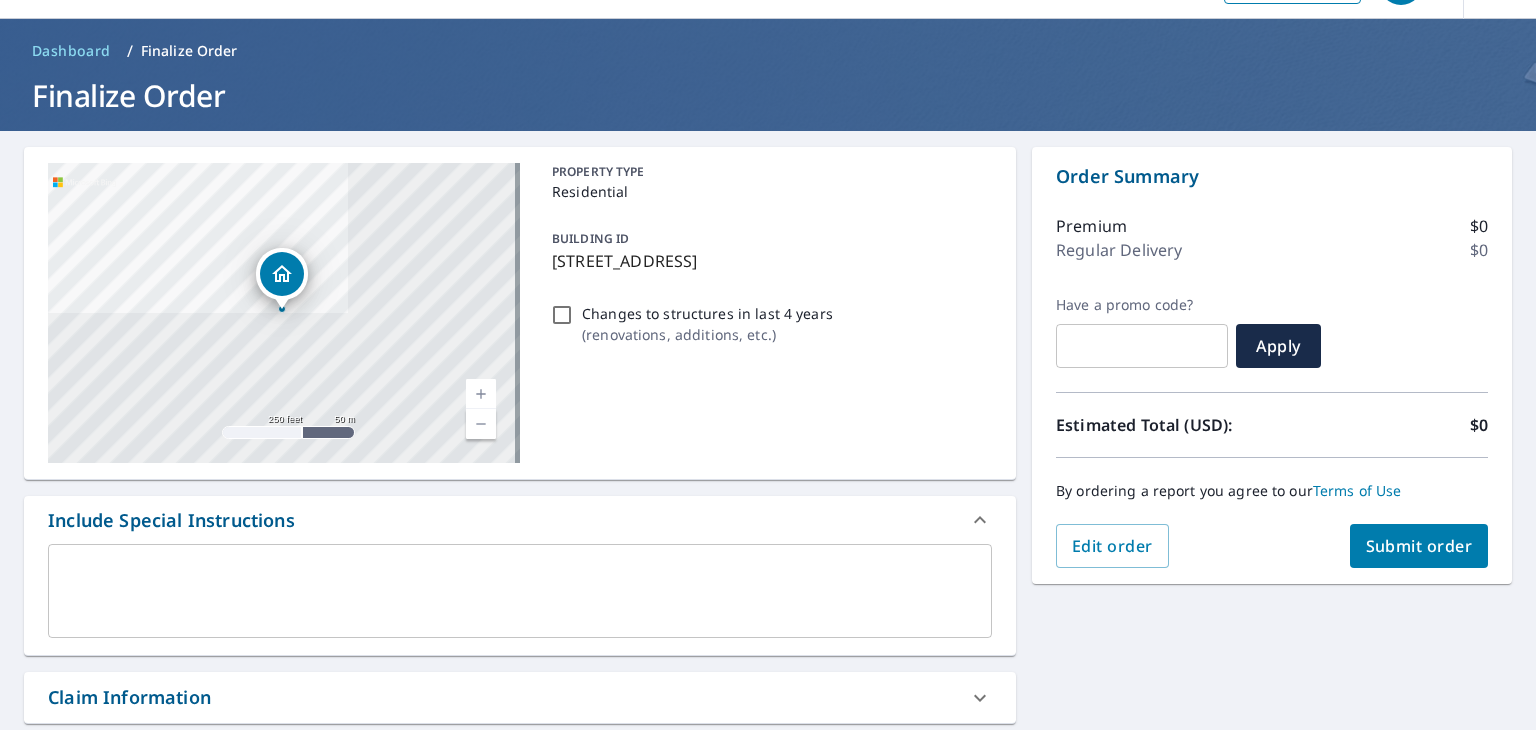 scroll, scrollTop: 0, scrollLeft: 0, axis: both 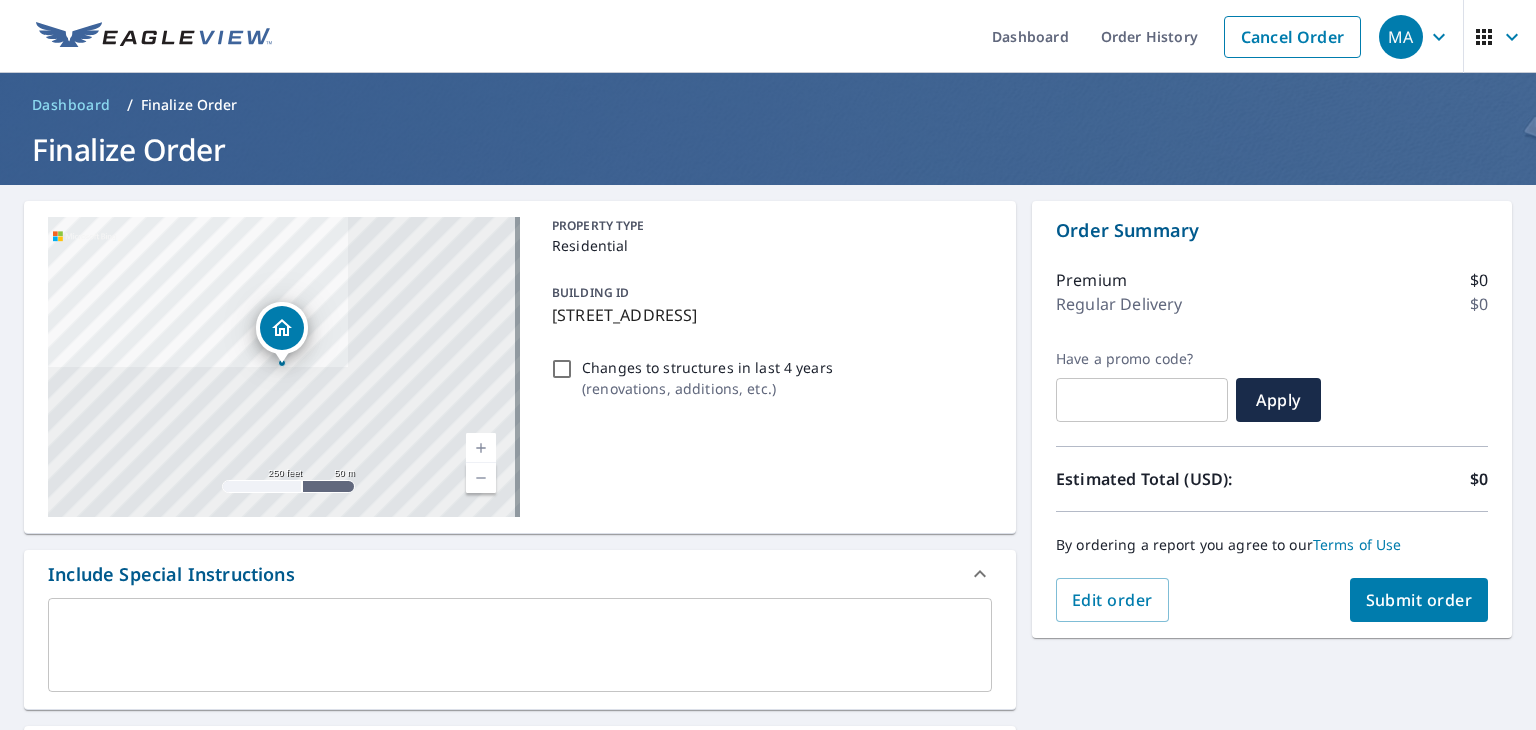 click on "Submit order" at bounding box center [1419, 600] 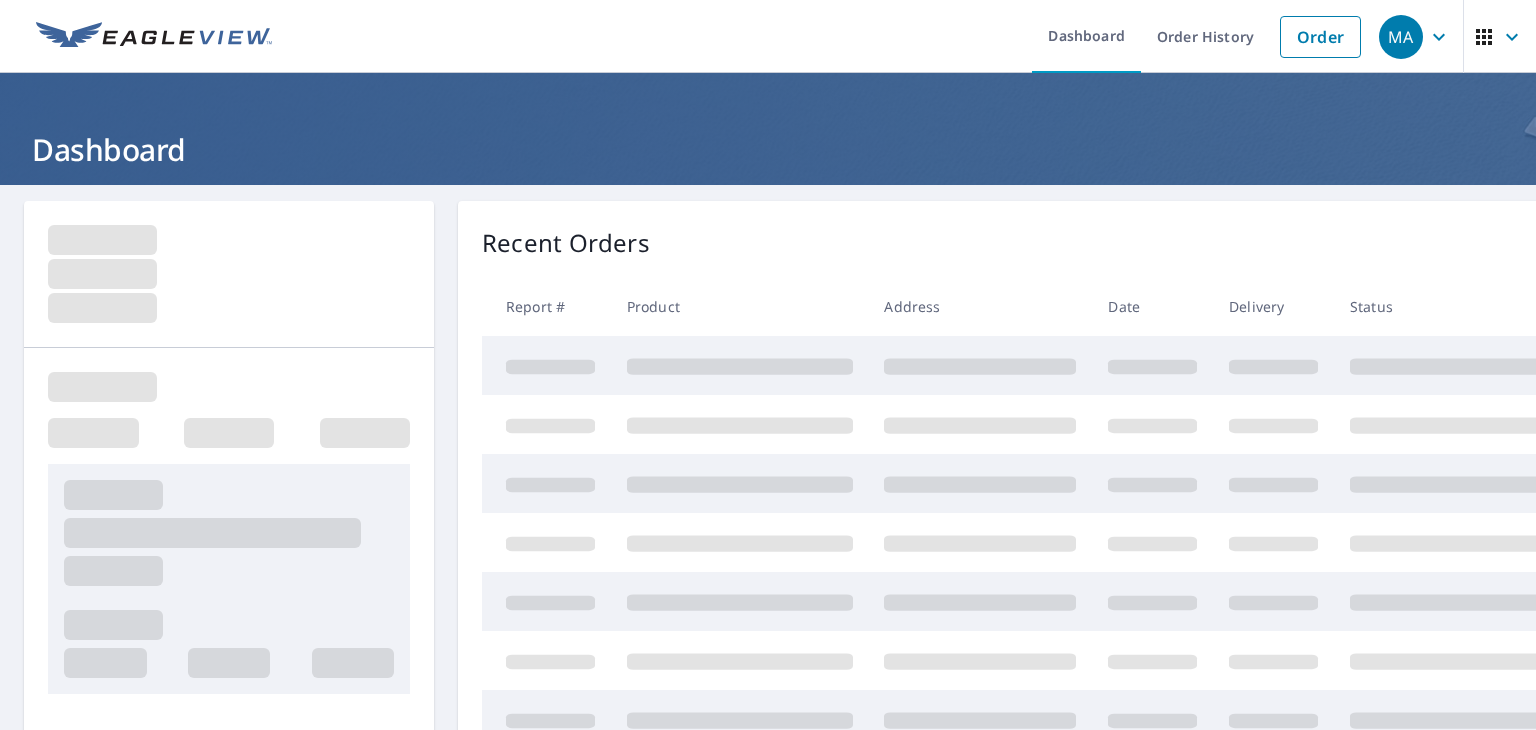 scroll, scrollTop: 0, scrollLeft: 0, axis: both 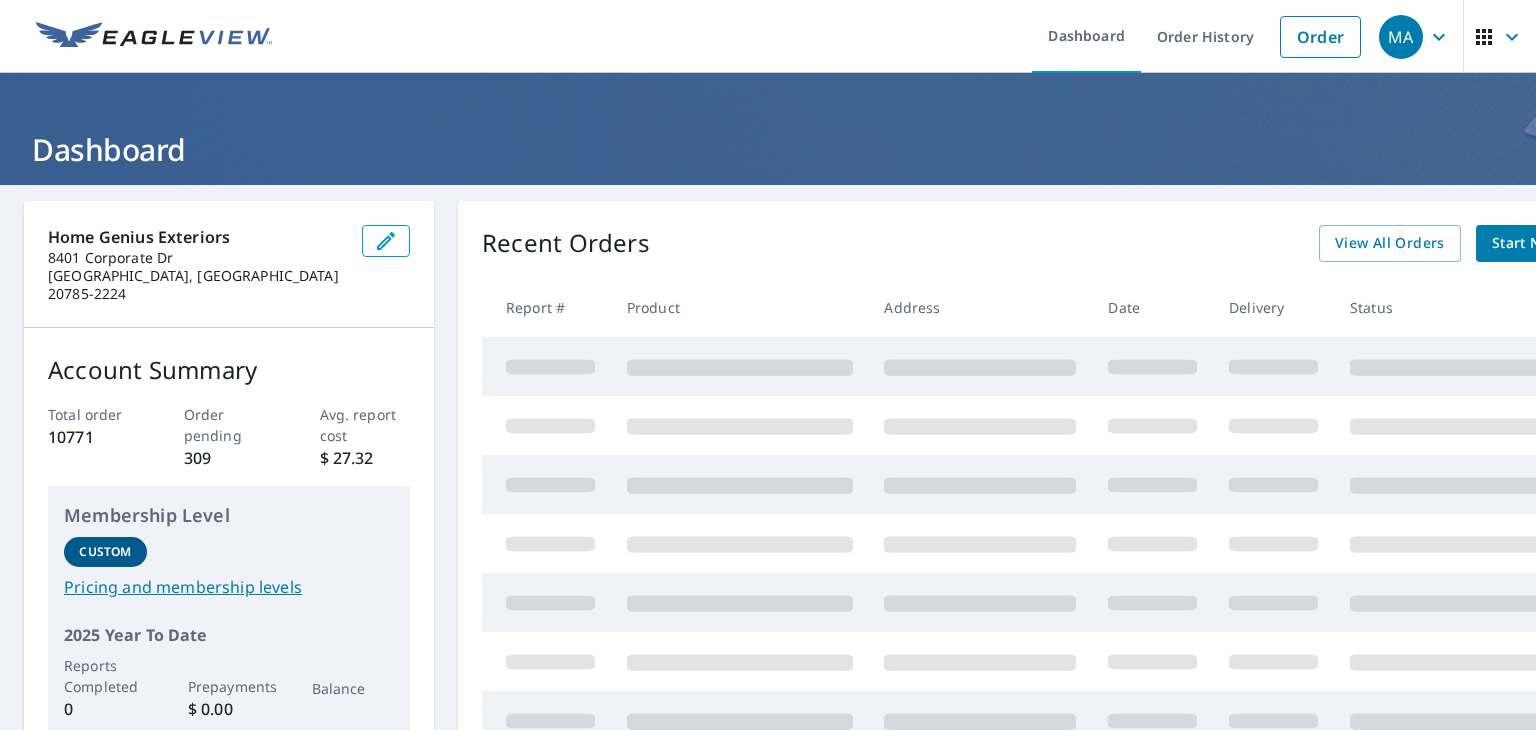 click on "Dashboard" at bounding box center (768, 129) 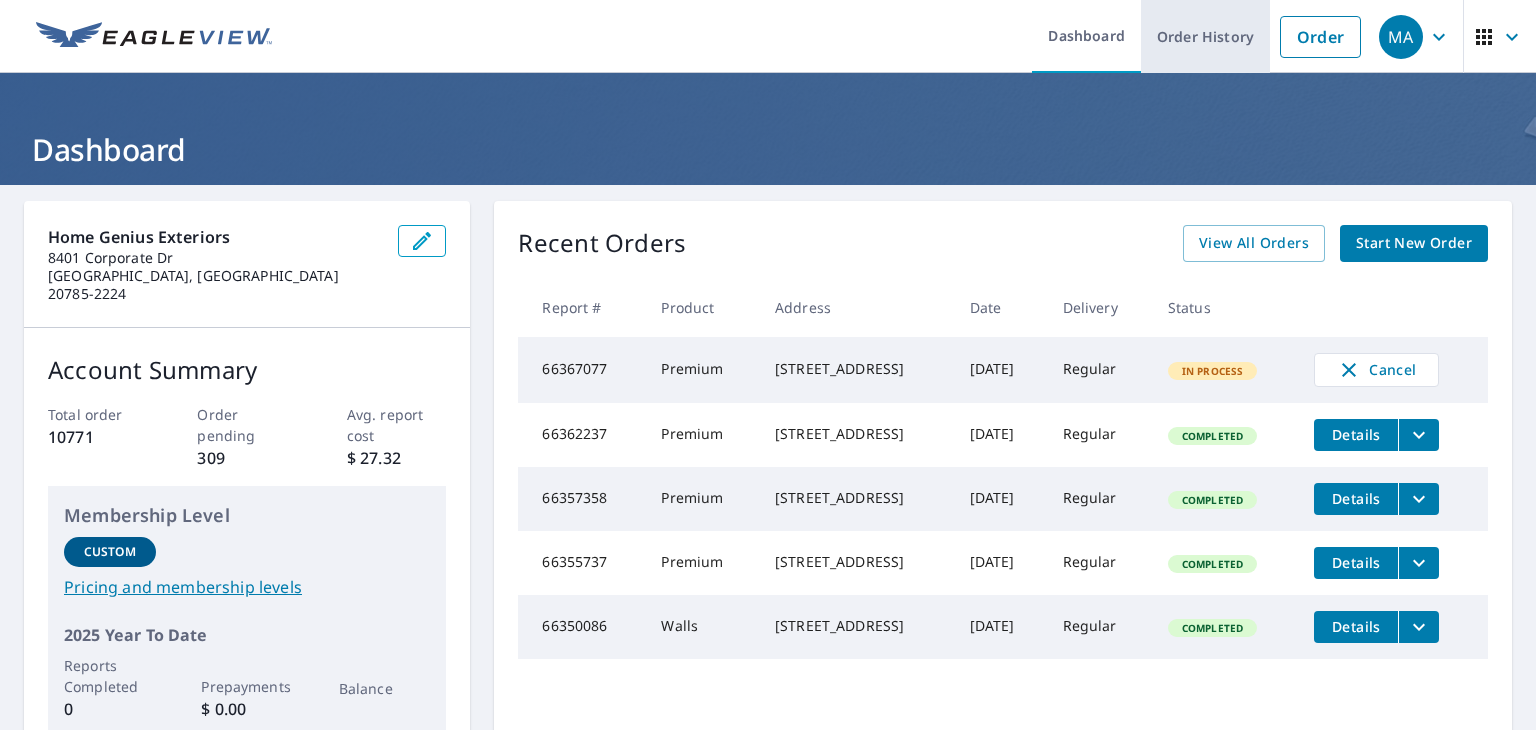 click on "Order History" at bounding box center (1205, 36) 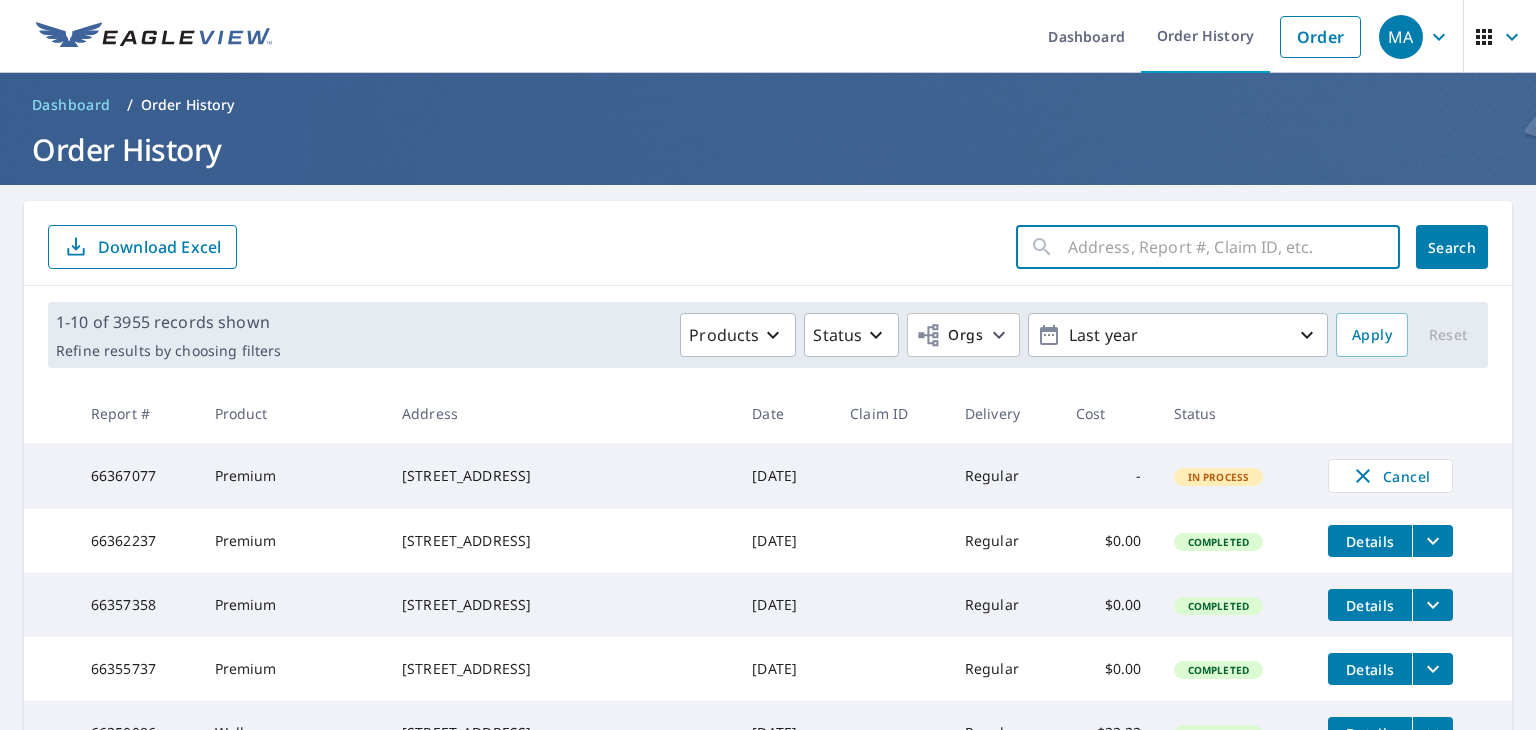 click at bounding box center (1234, 247) 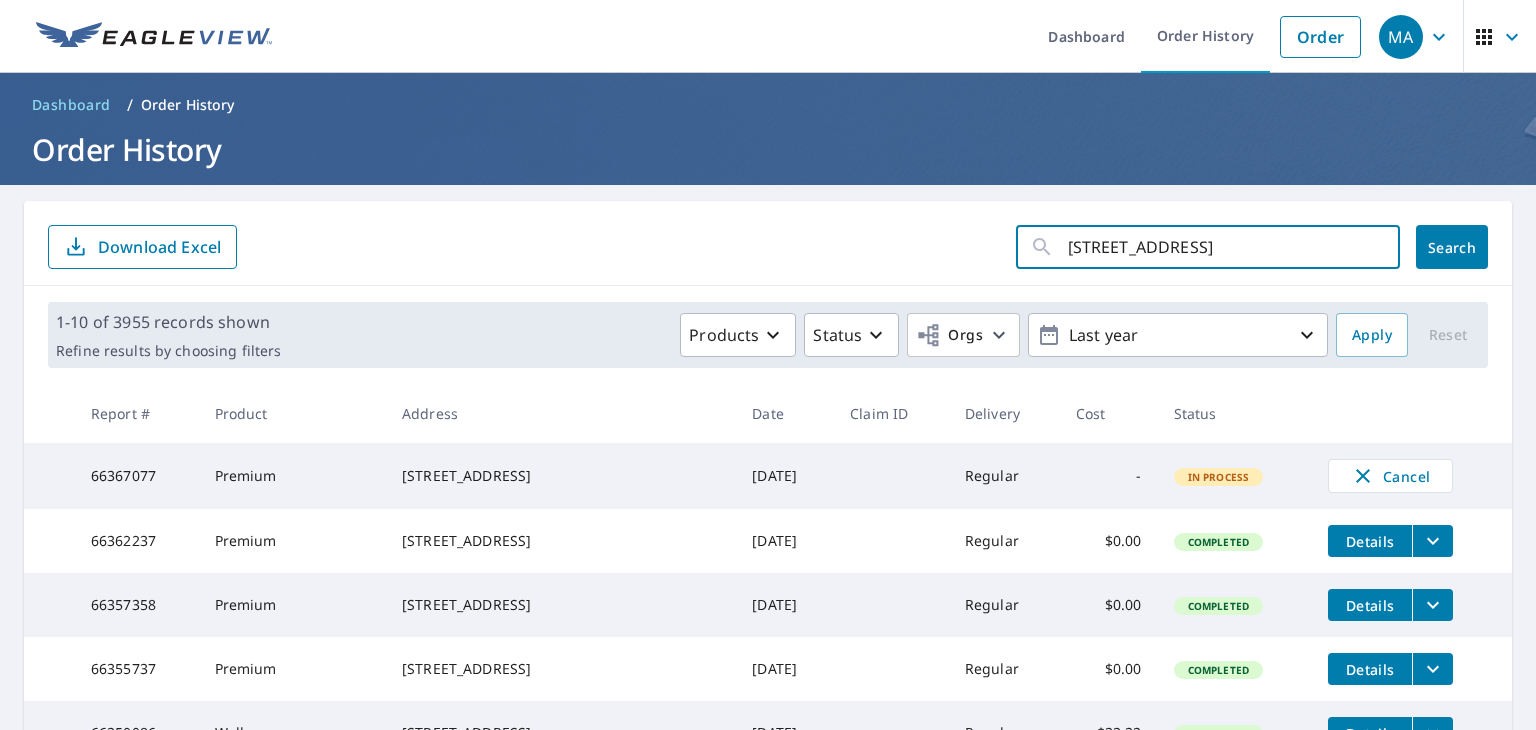 scroll, scrollTop: 0, scrollLeft: 13, axis: horizontal 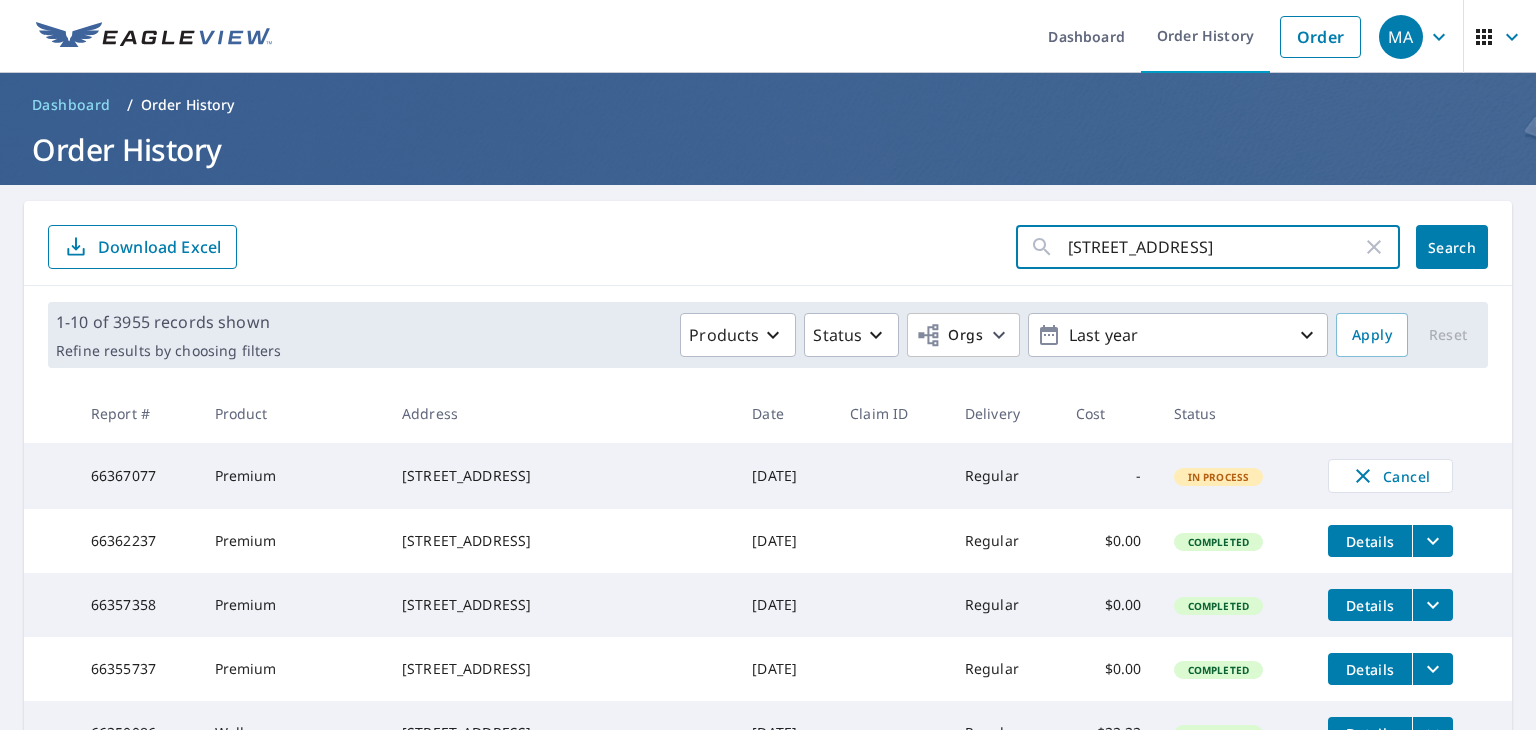 click on "Search" 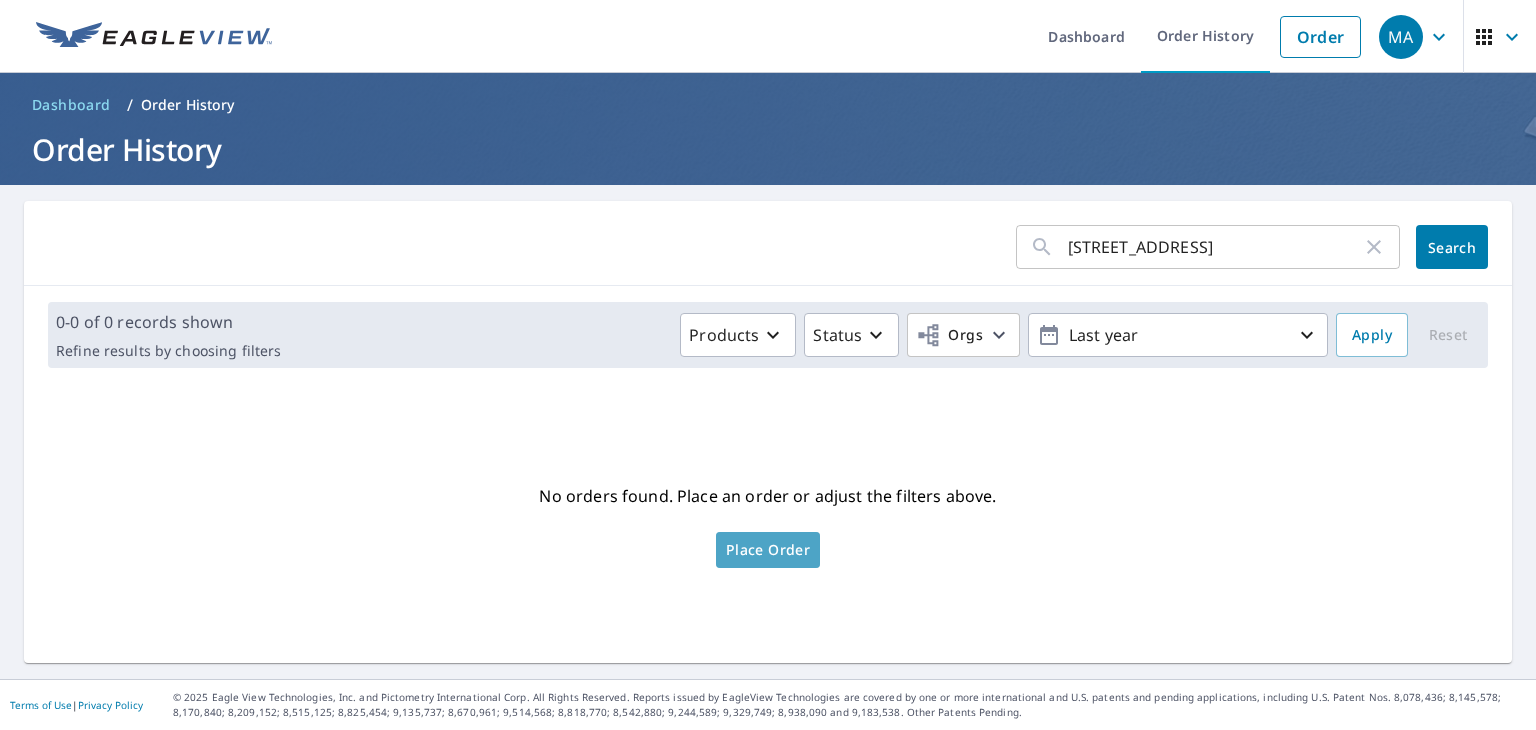 click on "Place Order" at bounding box center [768, 550] 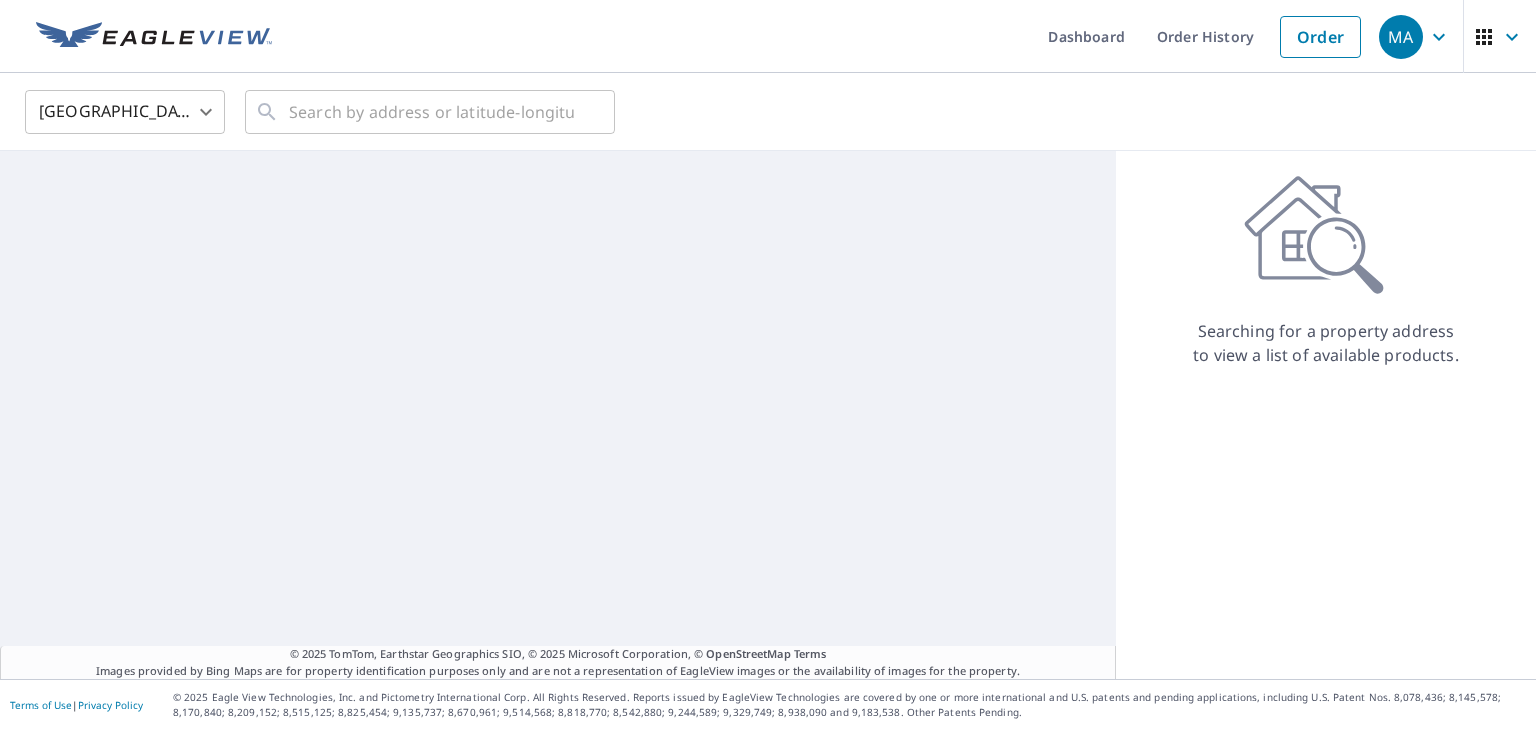 scroll, scrollTop: 0, scrollLeft: 0, axis: both 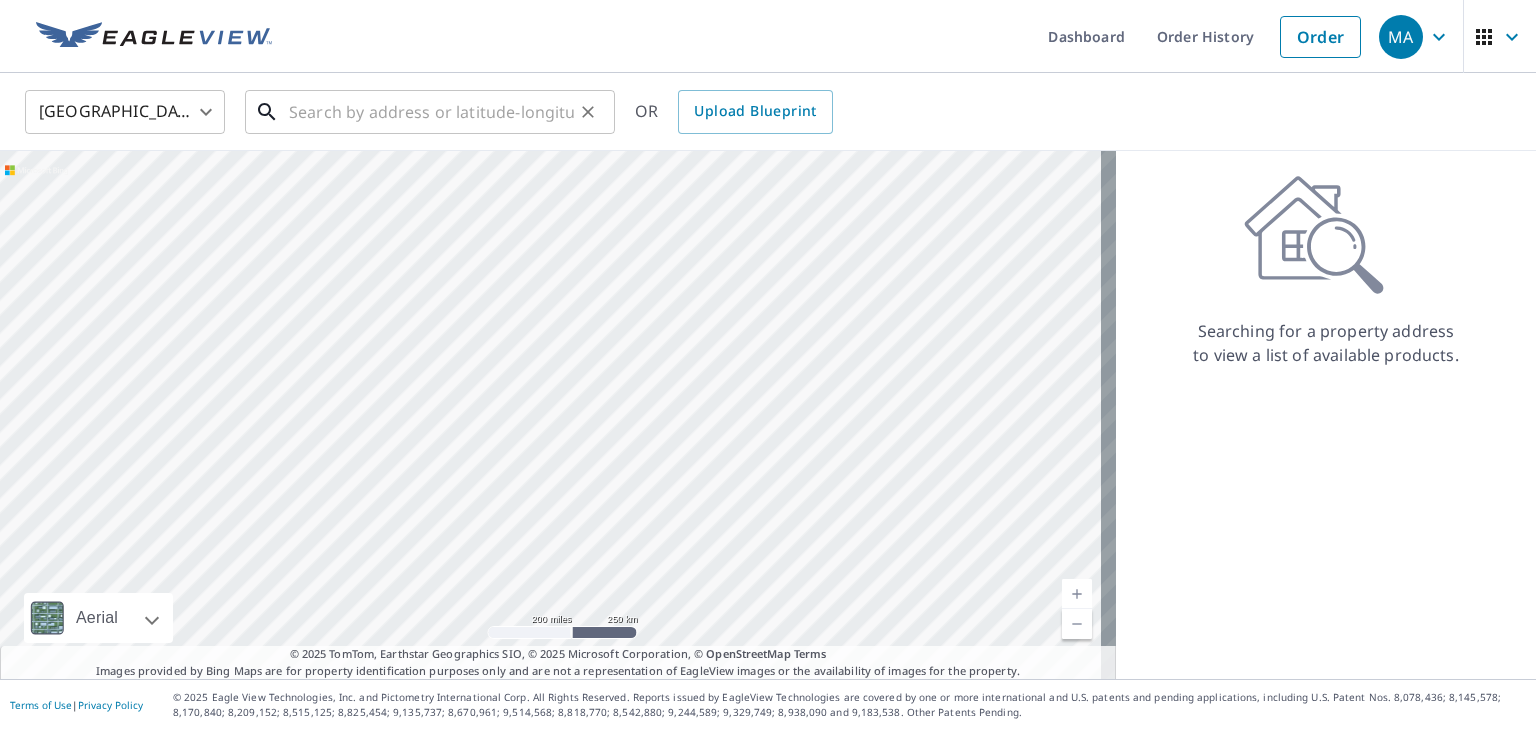 click at bounding box center (431, 112) 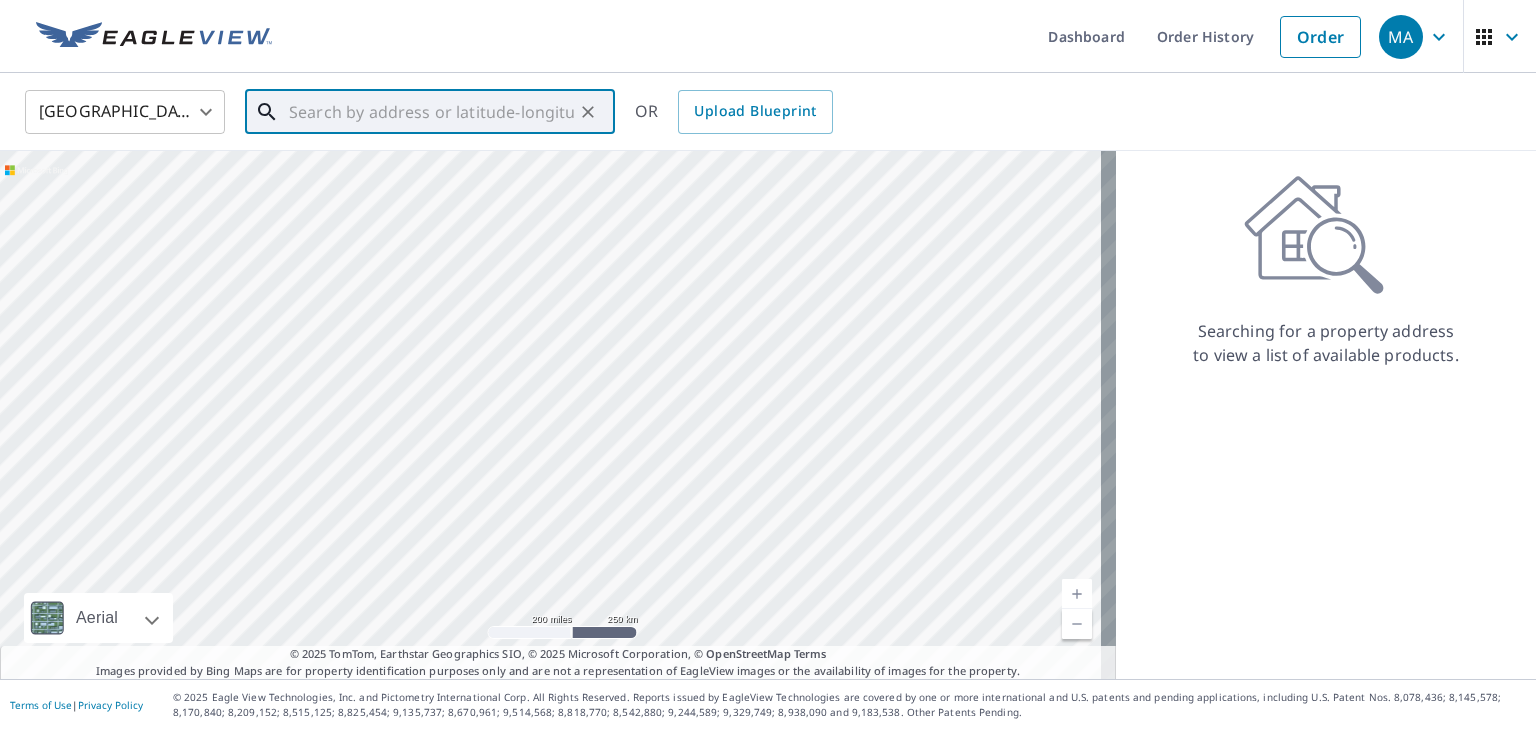 paste on "2506 Salisbury Hwy Statesville NC 28677" 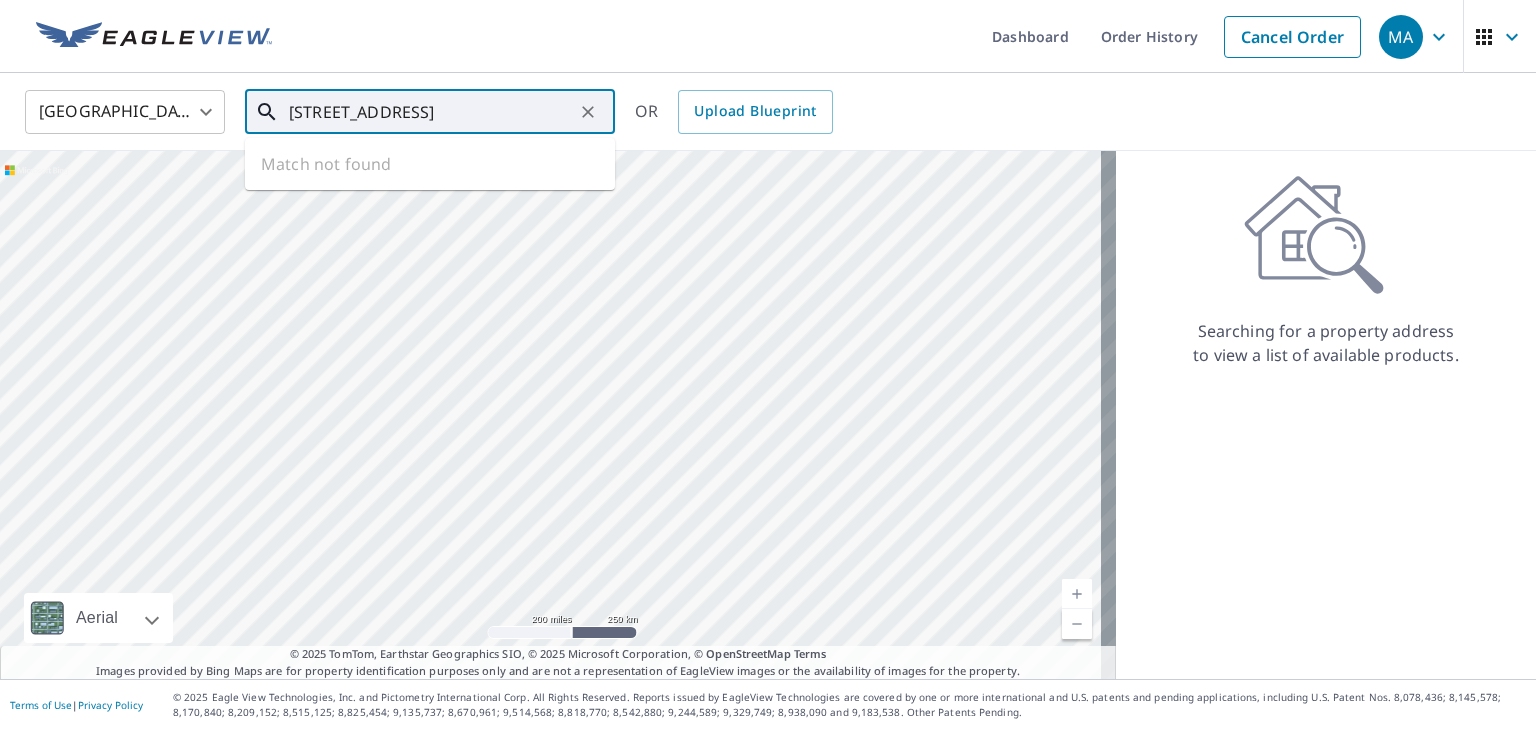 scroll, scrollTop: 0, scrollLeft: 23, axis: horizontal 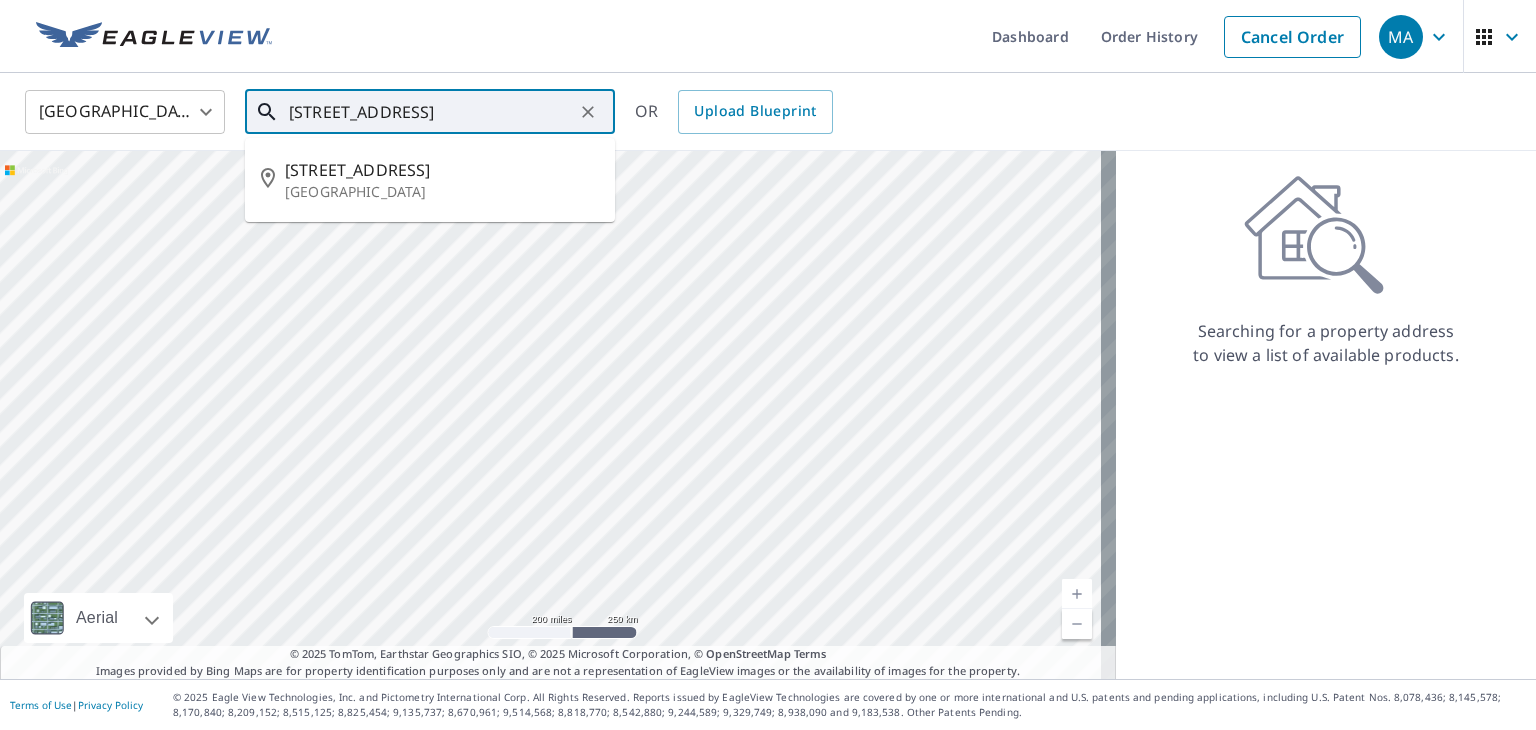 type on "2506 Salisbury Hwy Statesville NC 28677" 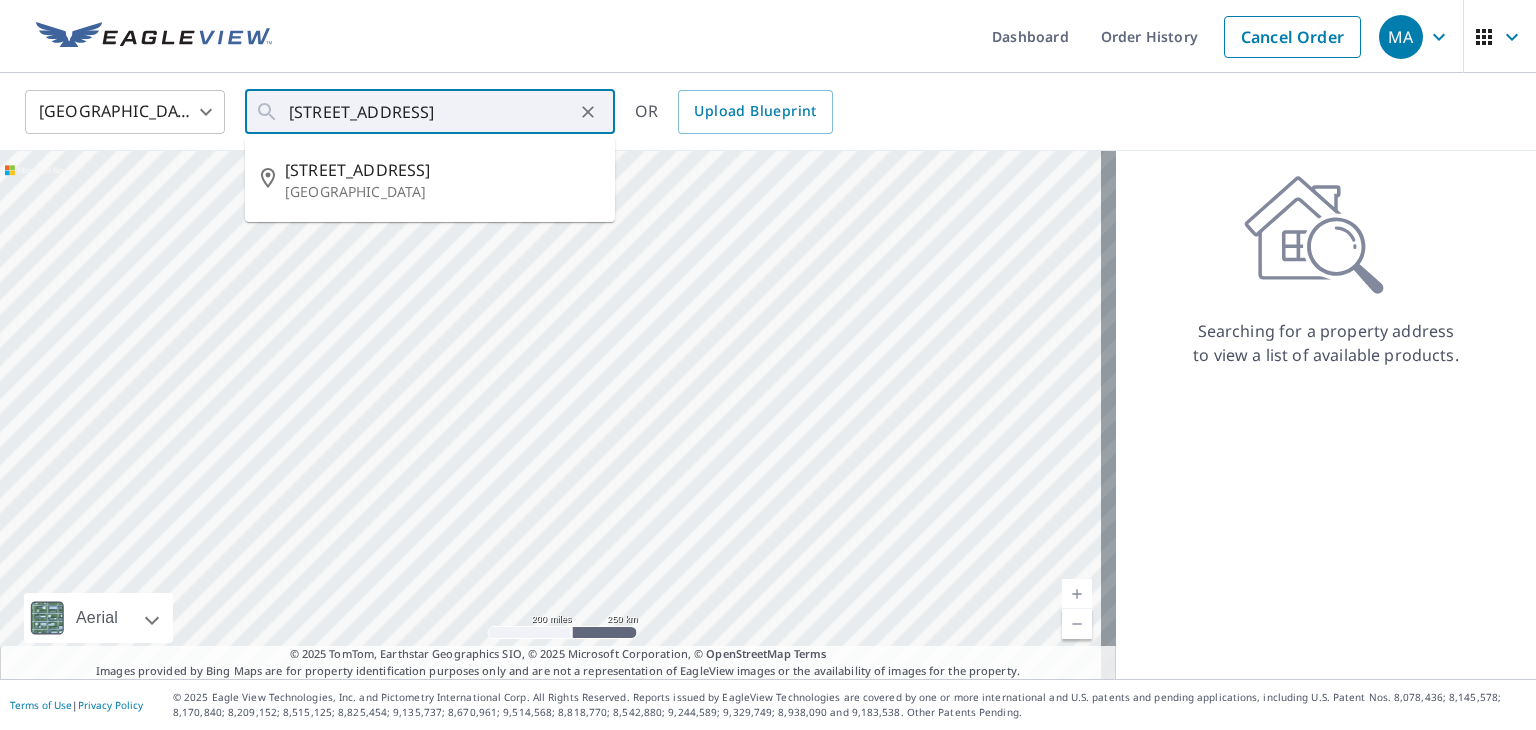 scroll, scrollTop: 0, scrollLeft: 0, axis: both 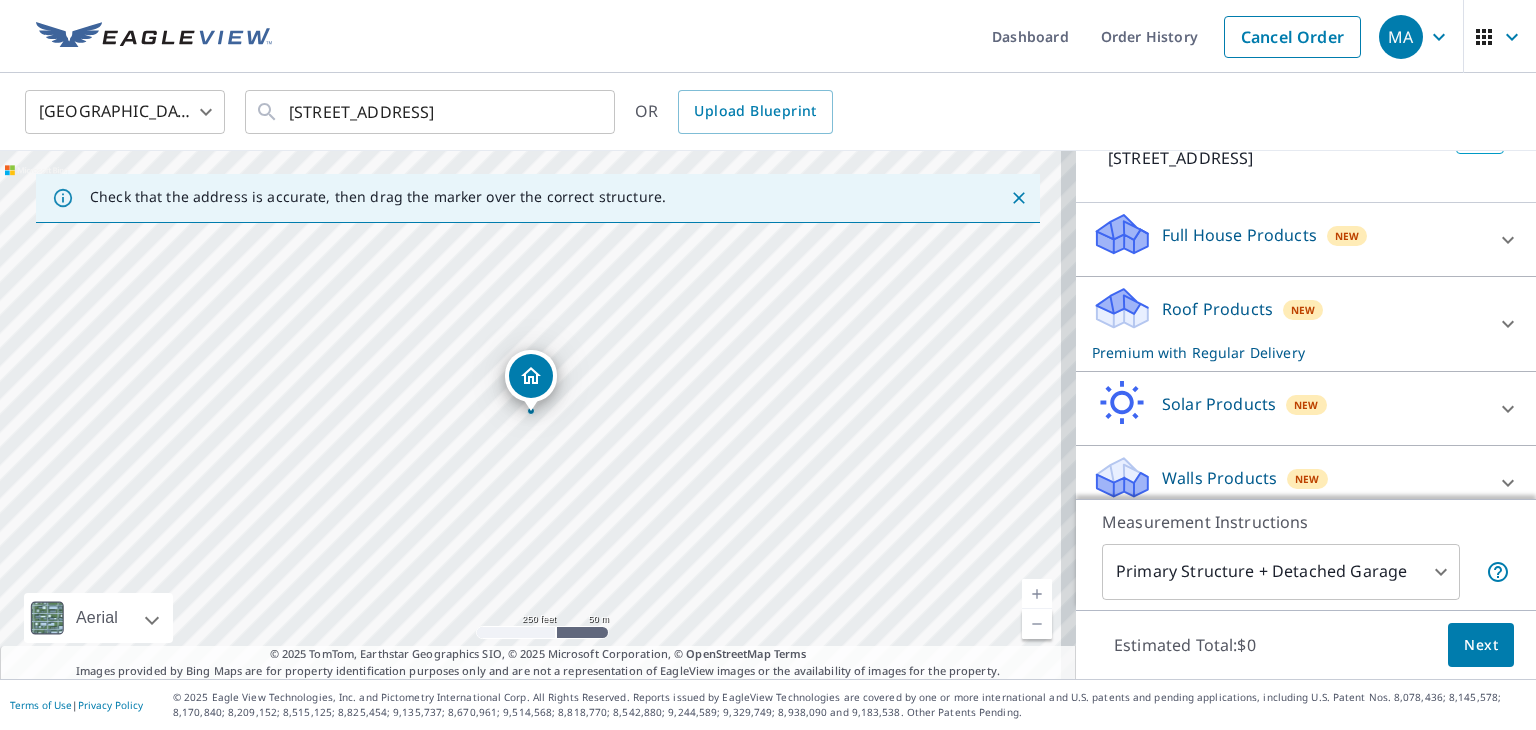 click 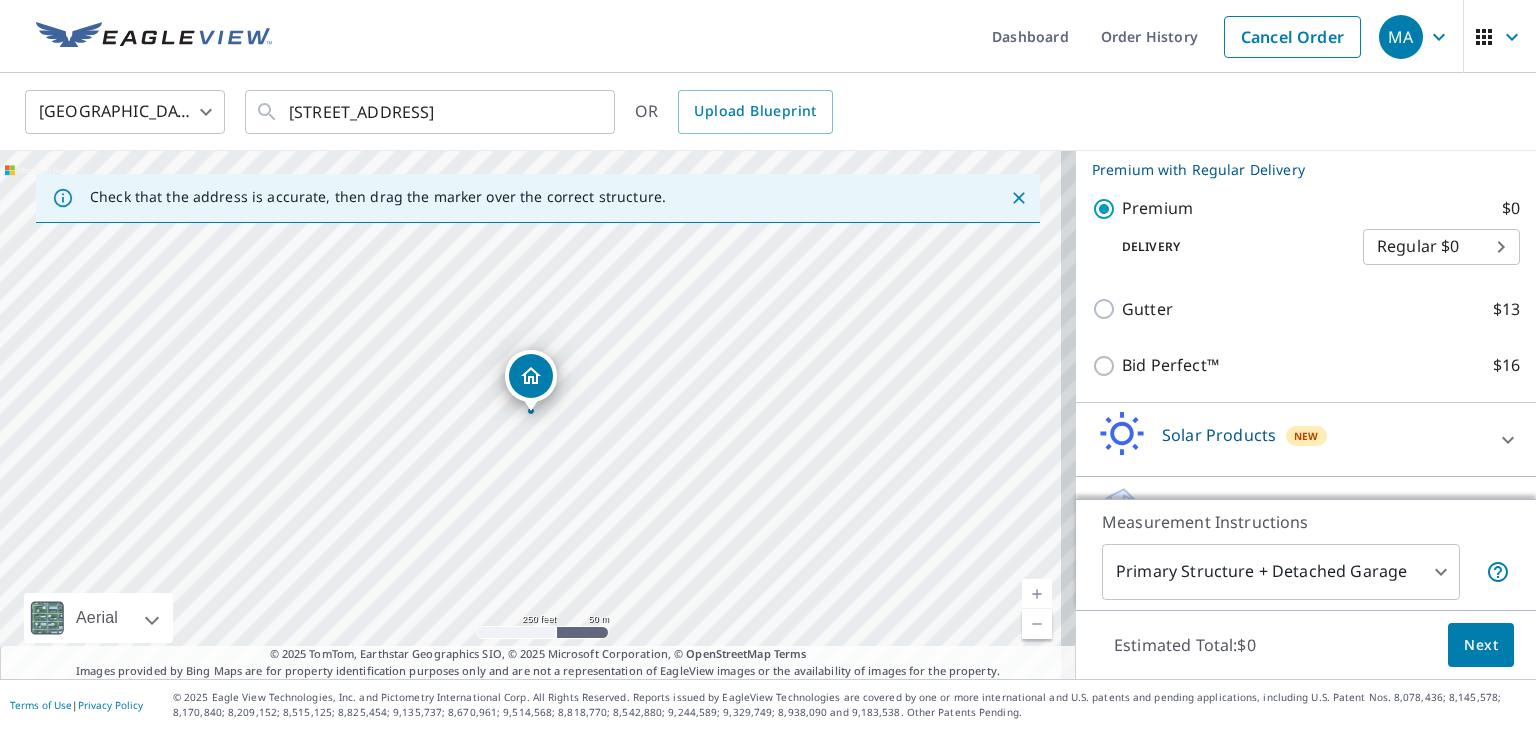 scroll, scrollTop: 388, scrollLeft: 0, axis: vertical 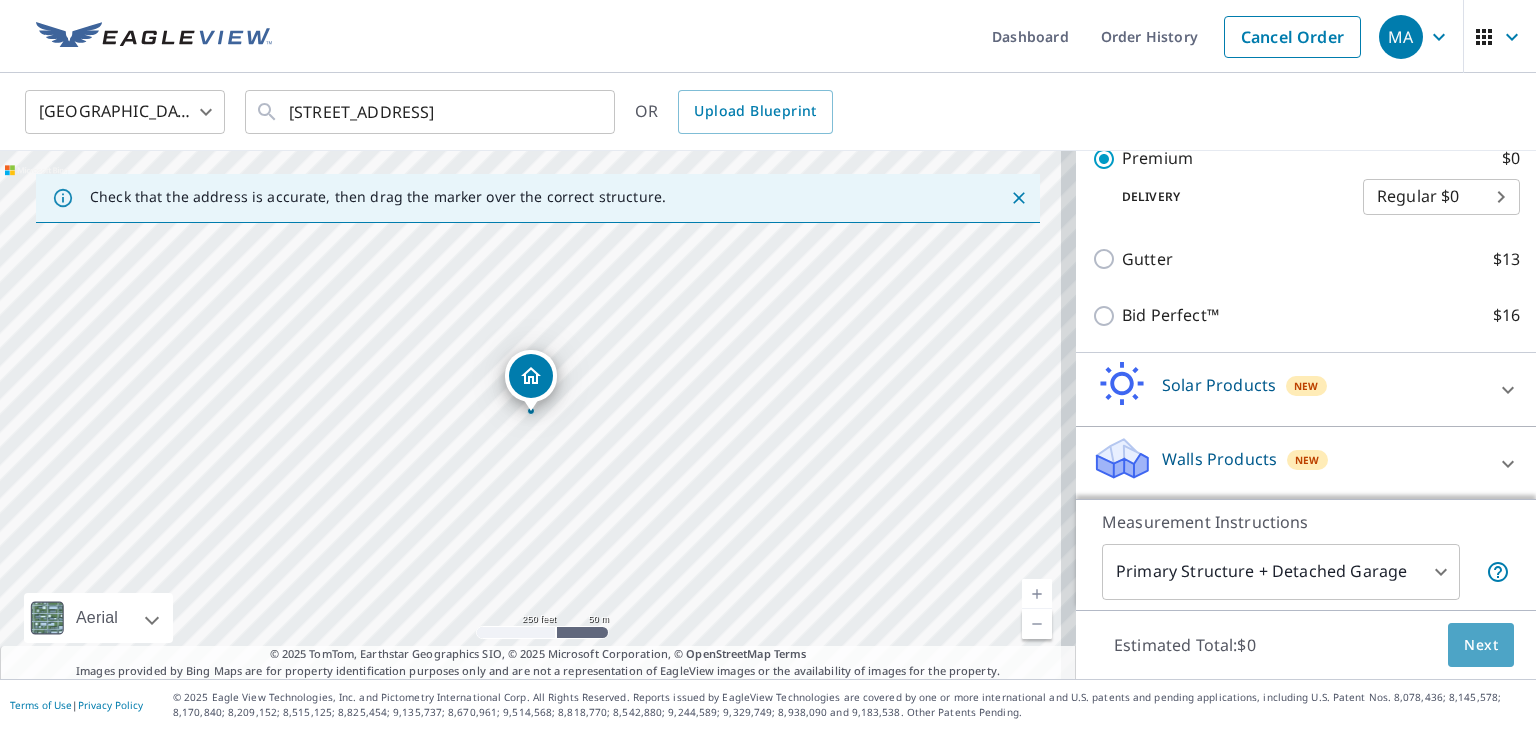 click on "Next" at bounding box center [1481, 645] 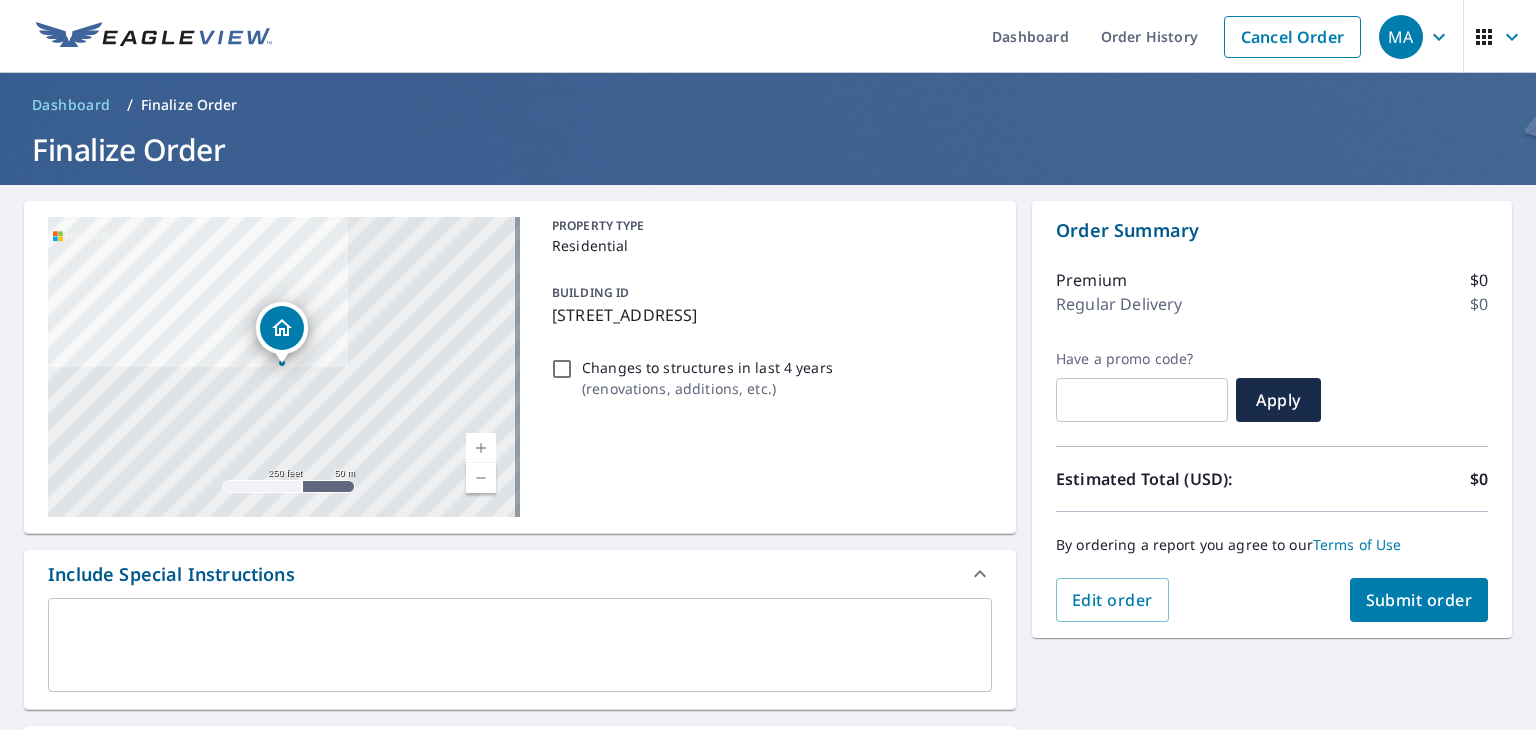 click at bounding box center [520, 645] 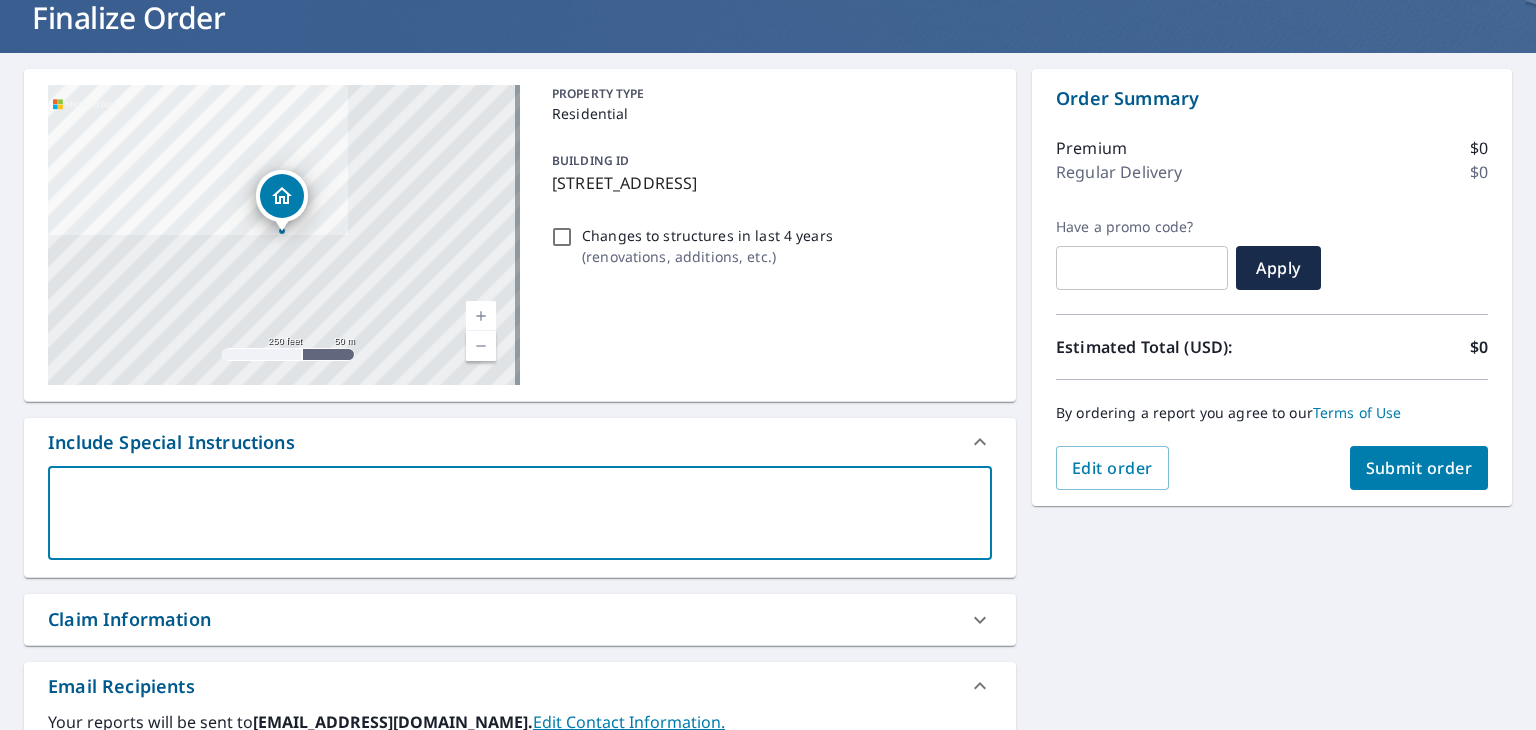 scroll, scrollTop: 300, scrollLeft: 0, axis: vertical 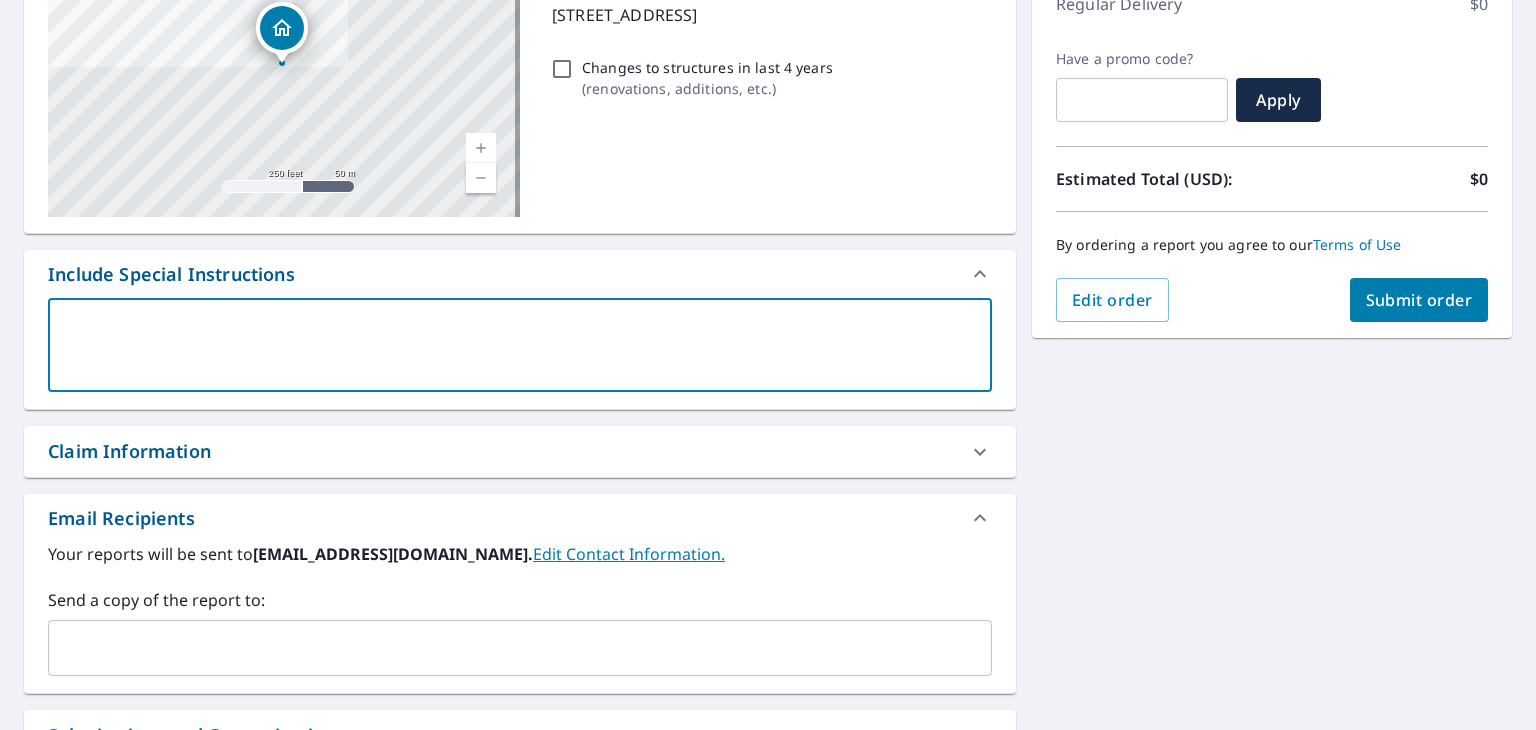 click at bounding box center (505, 648) 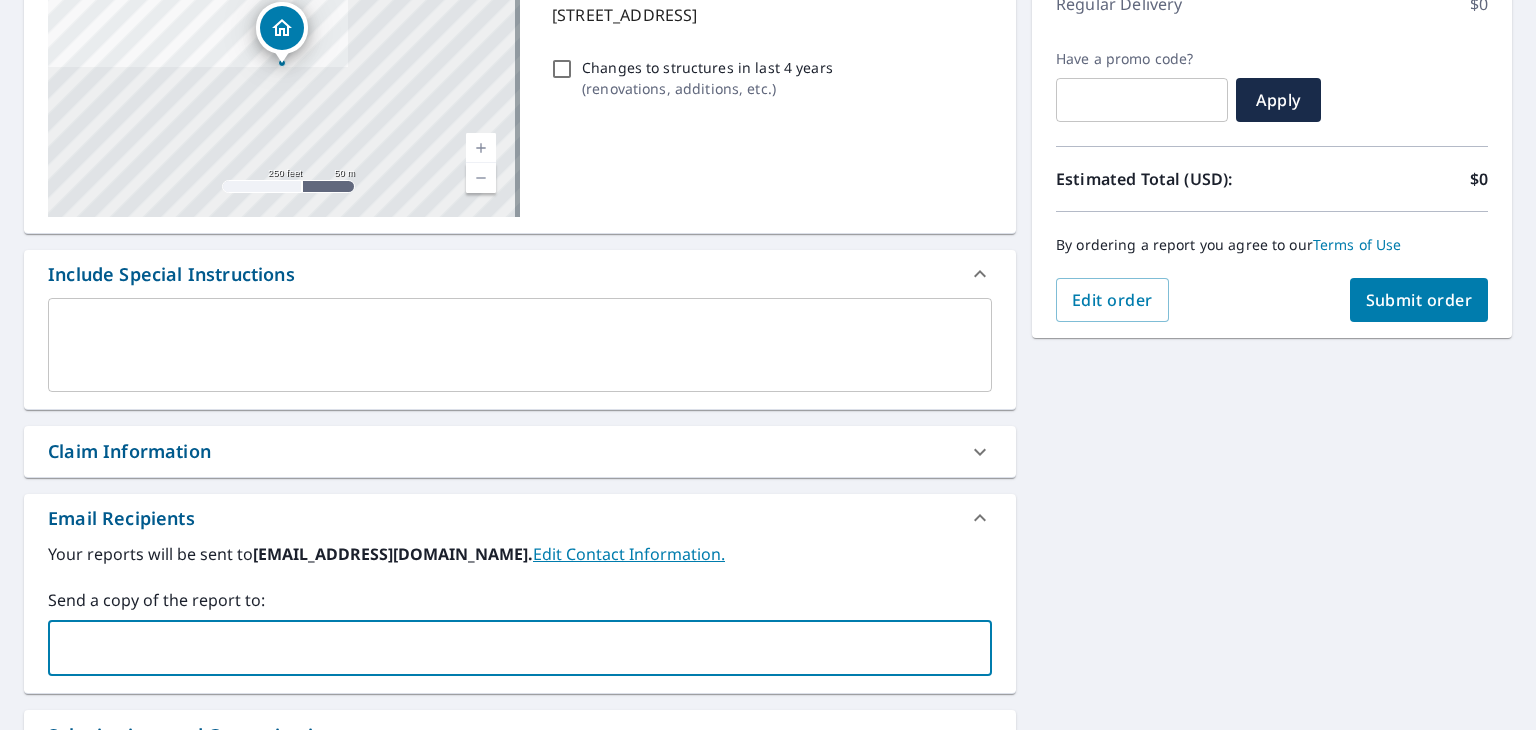 paste on "kshenk@homegeniusexteriors.com" 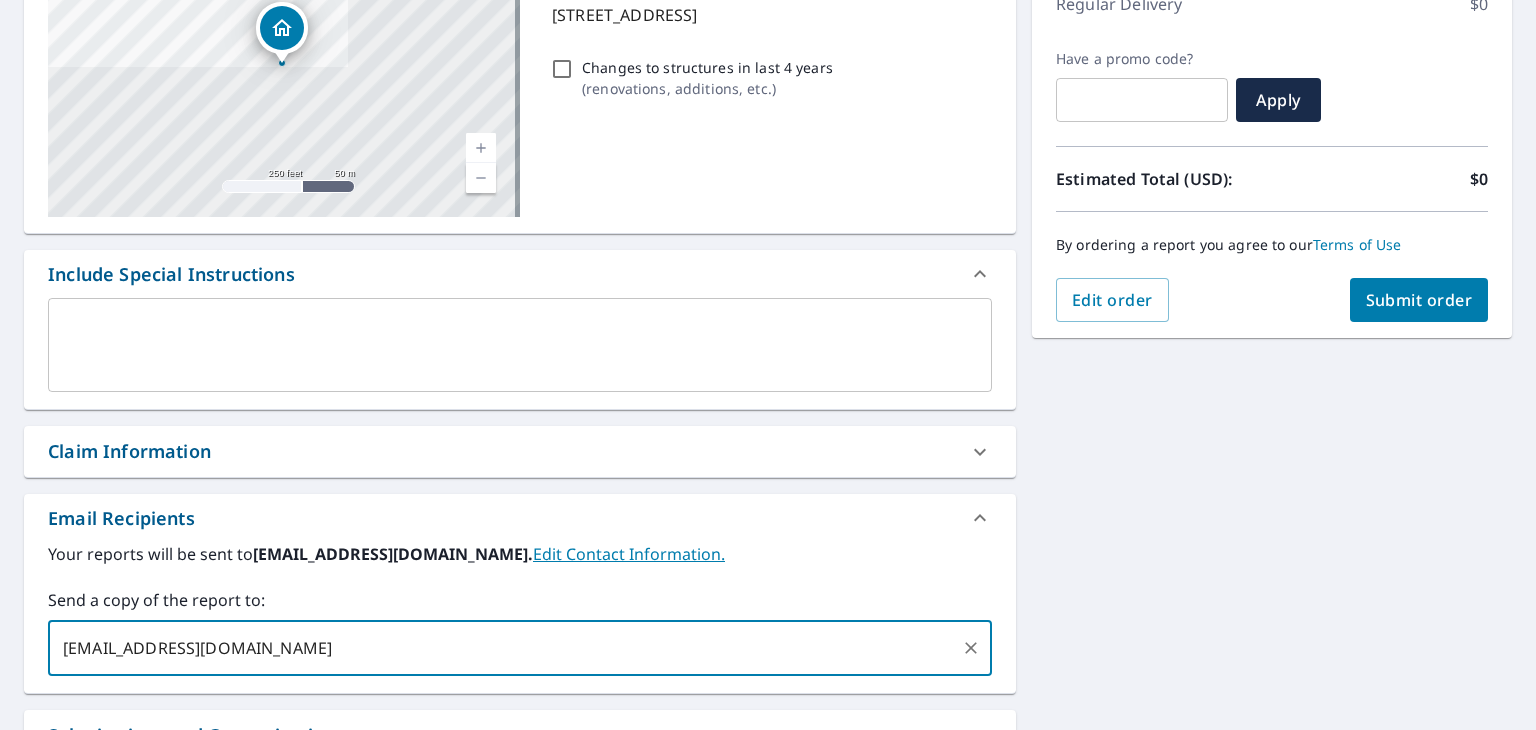type 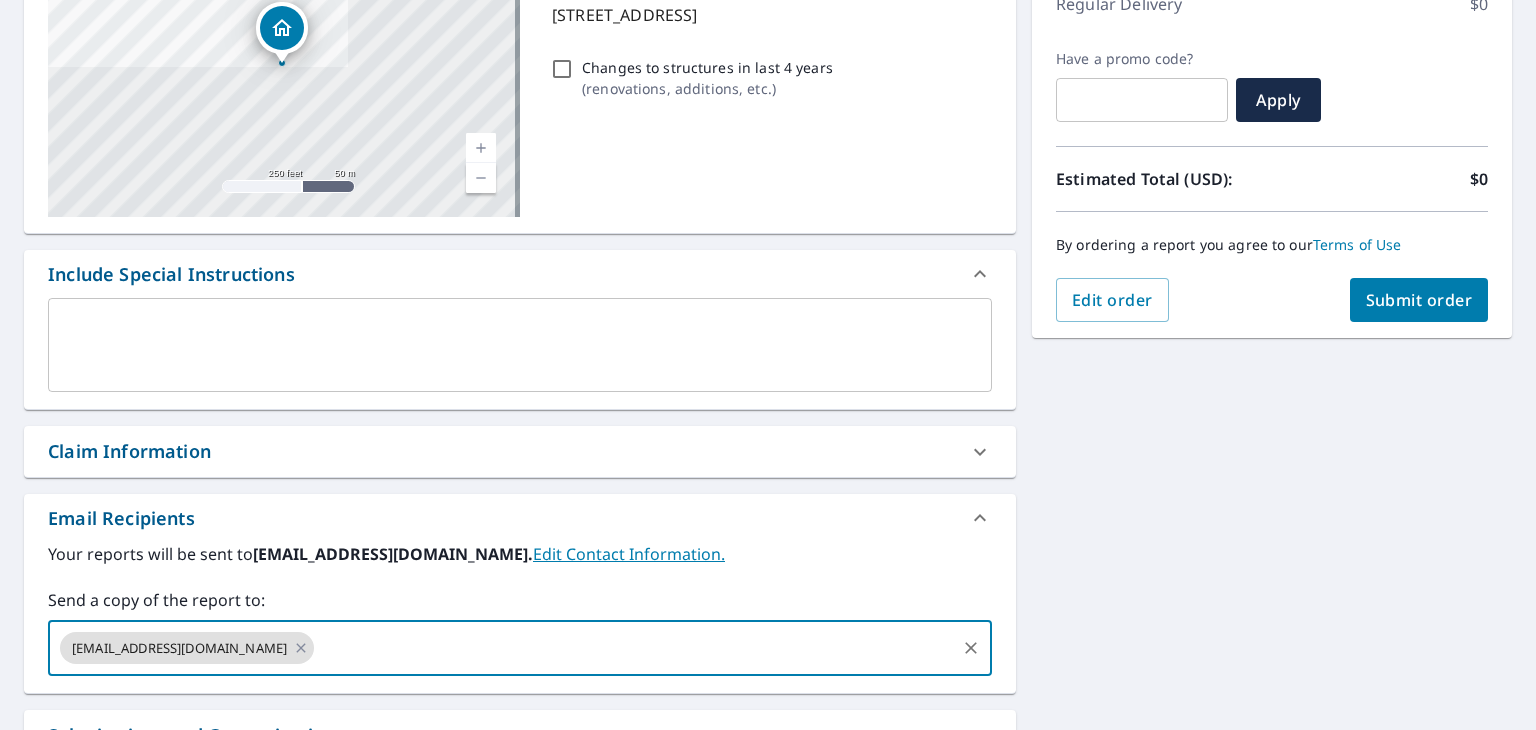 click at bounding box center [635, 648] 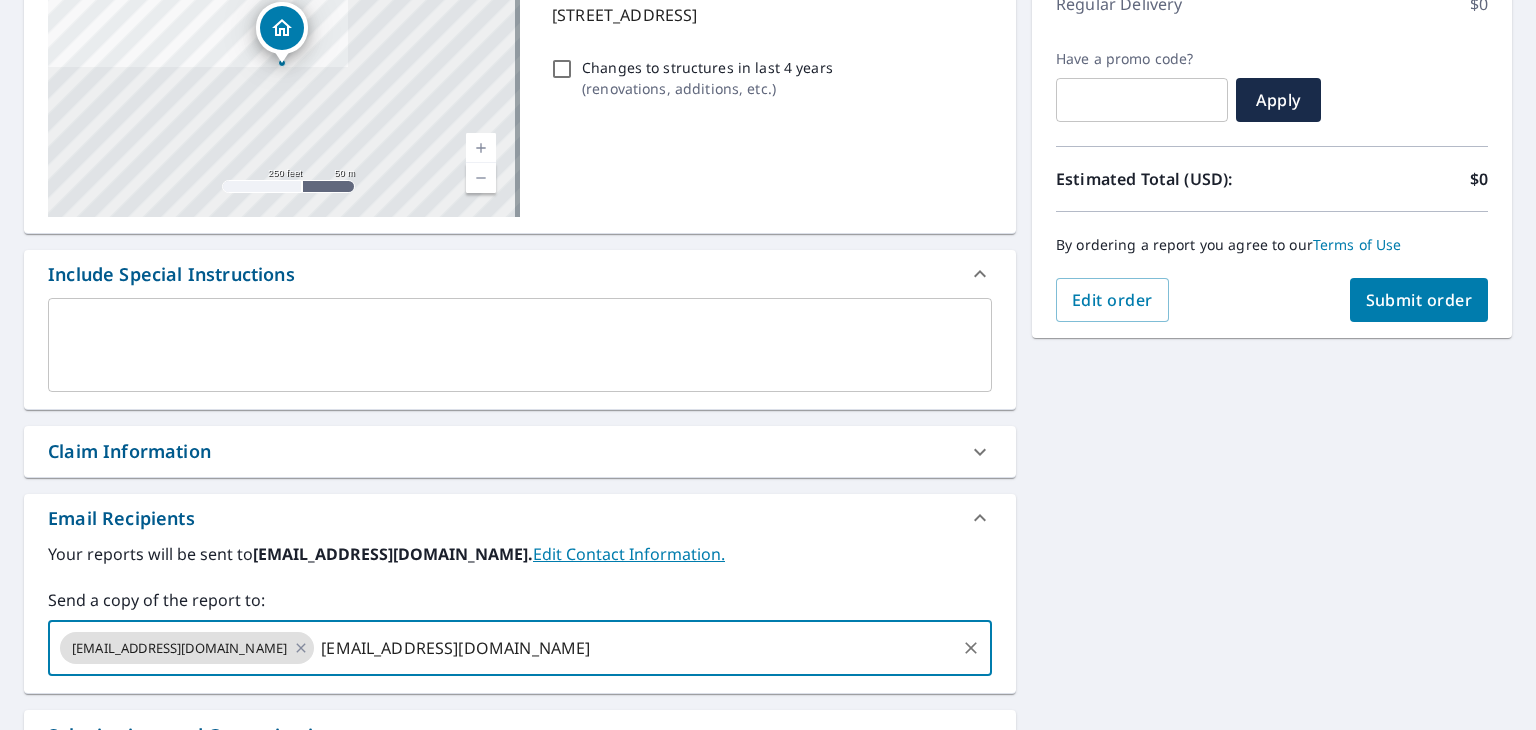 type 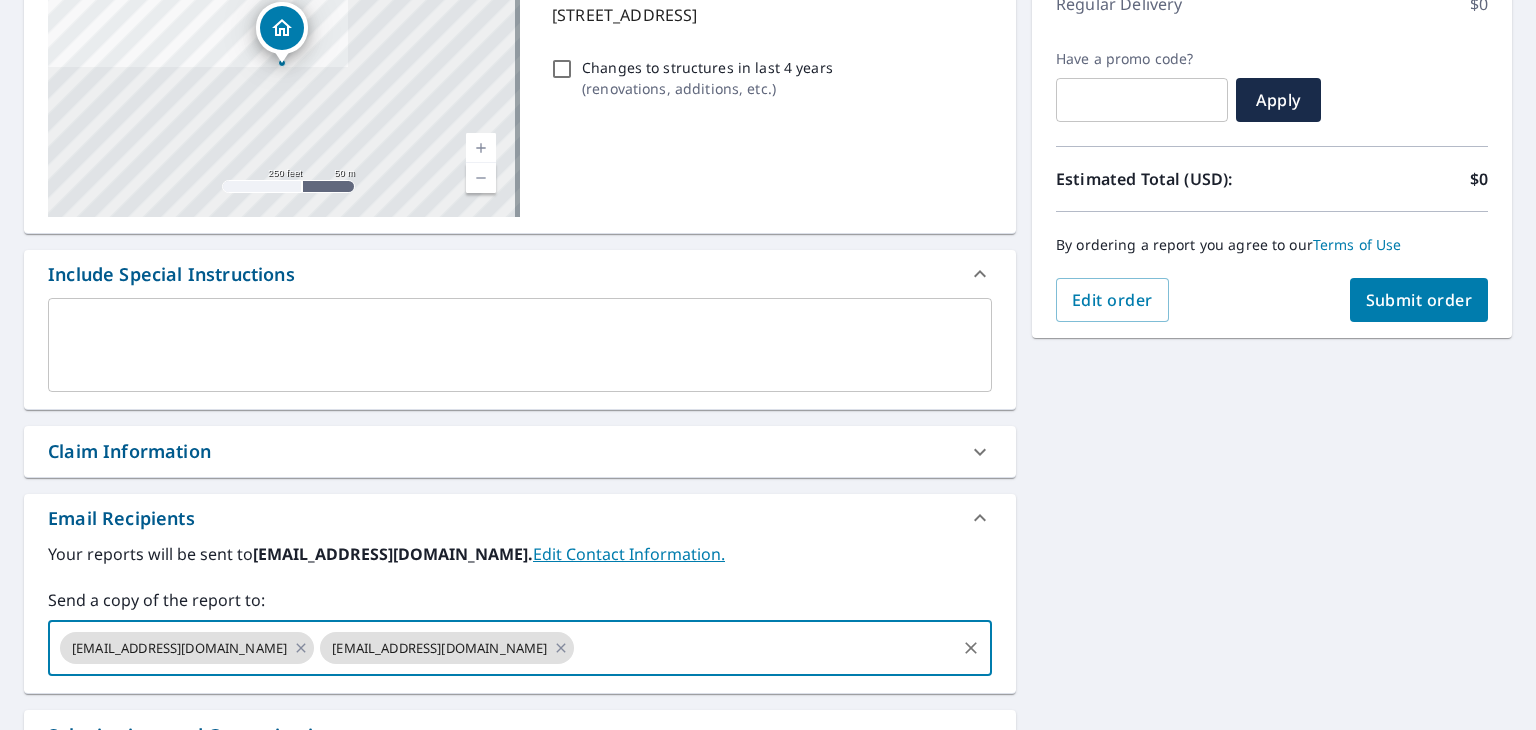 click at bounding box center (765, 648) 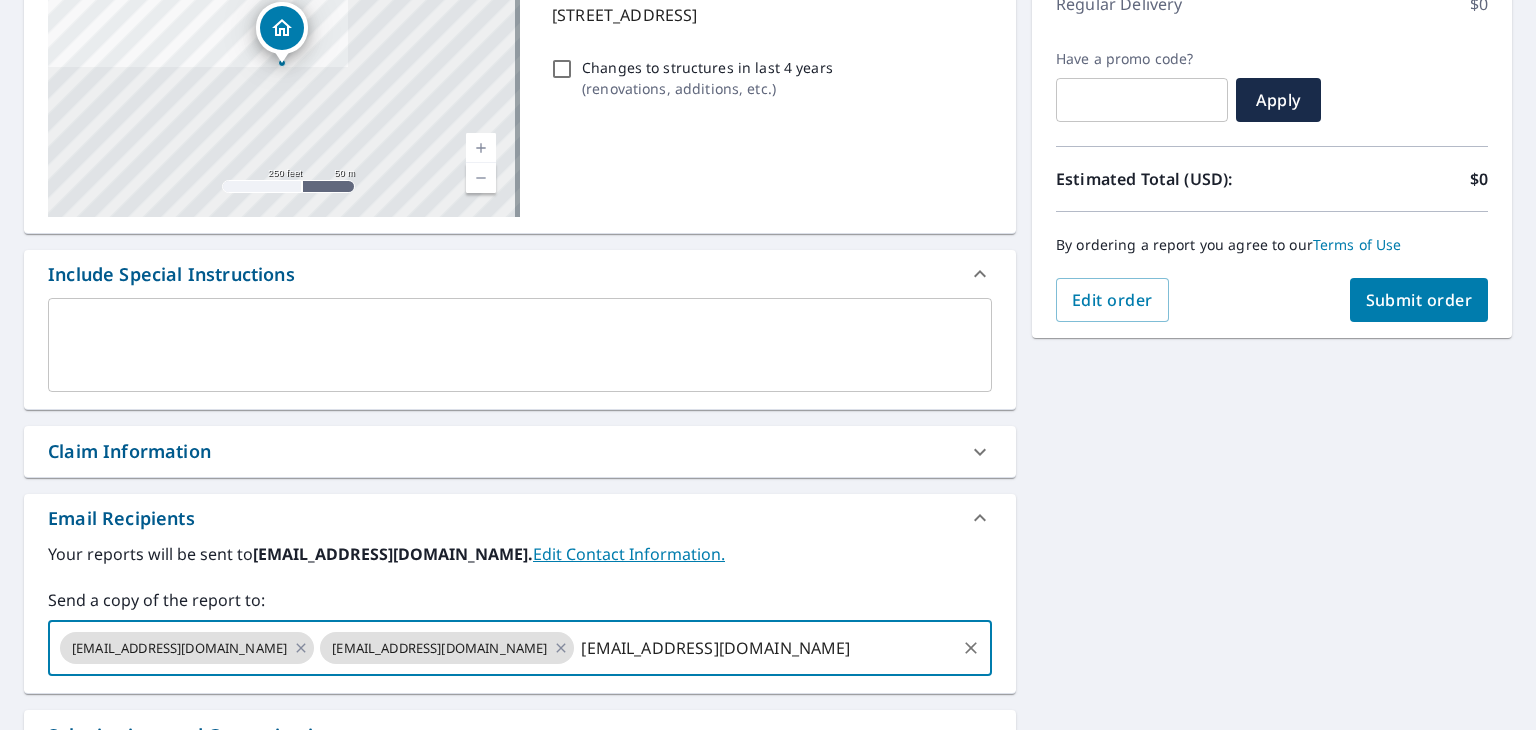 type 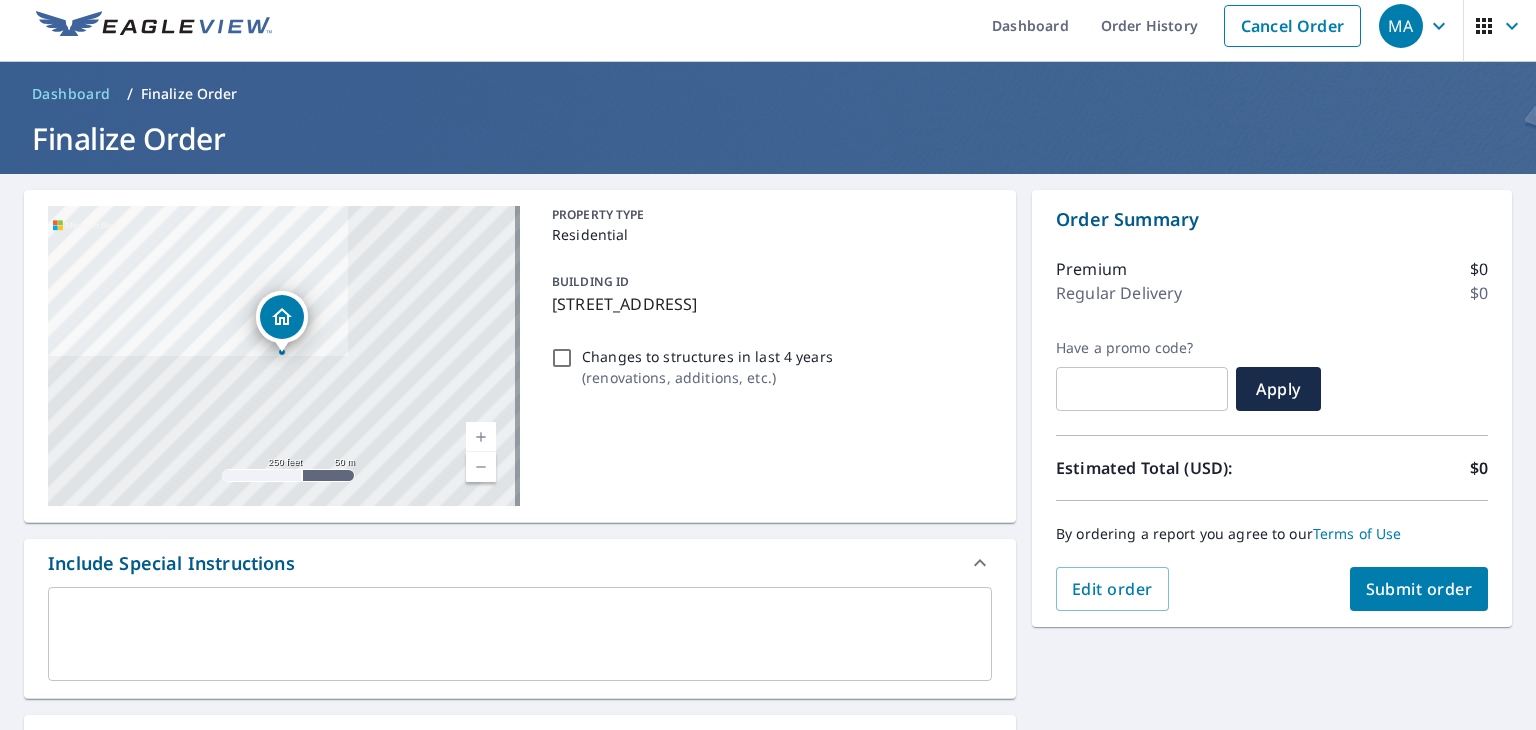 scroll, scrollTop: 0, scrollLeft: 0, axis: both 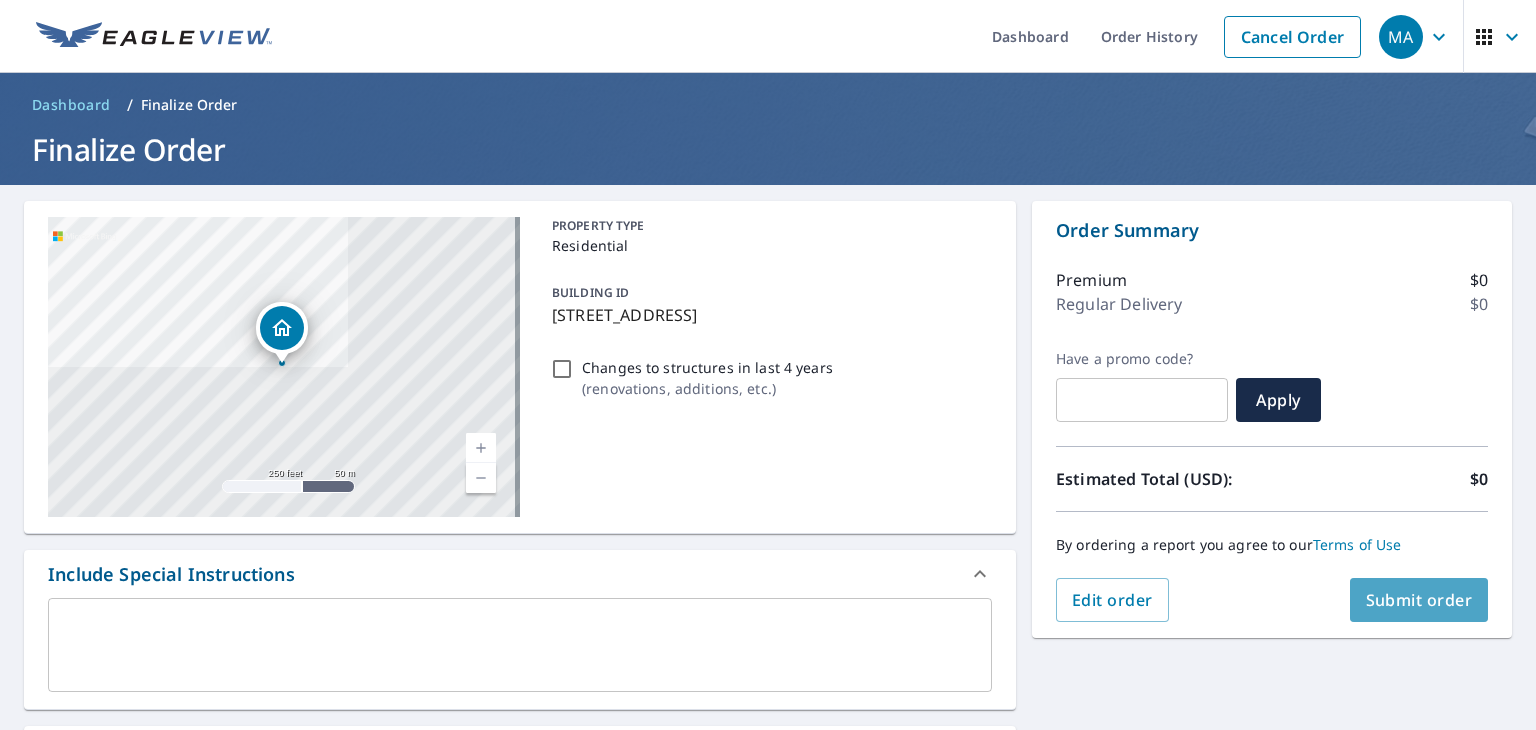 click on "Submit order" at bounding box center (1419, 600) 